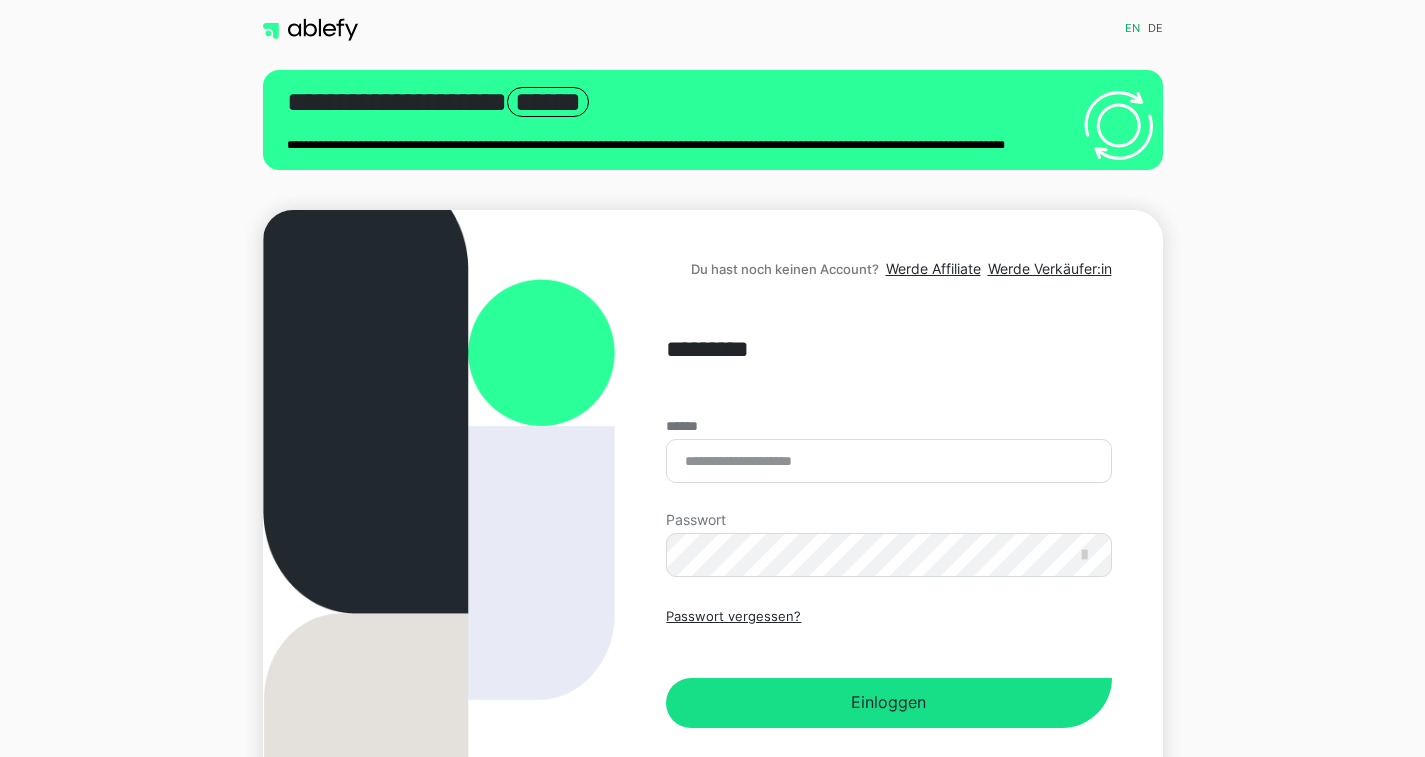 scroll, scrollTop: 0, scrollLeft: 0, axis: both 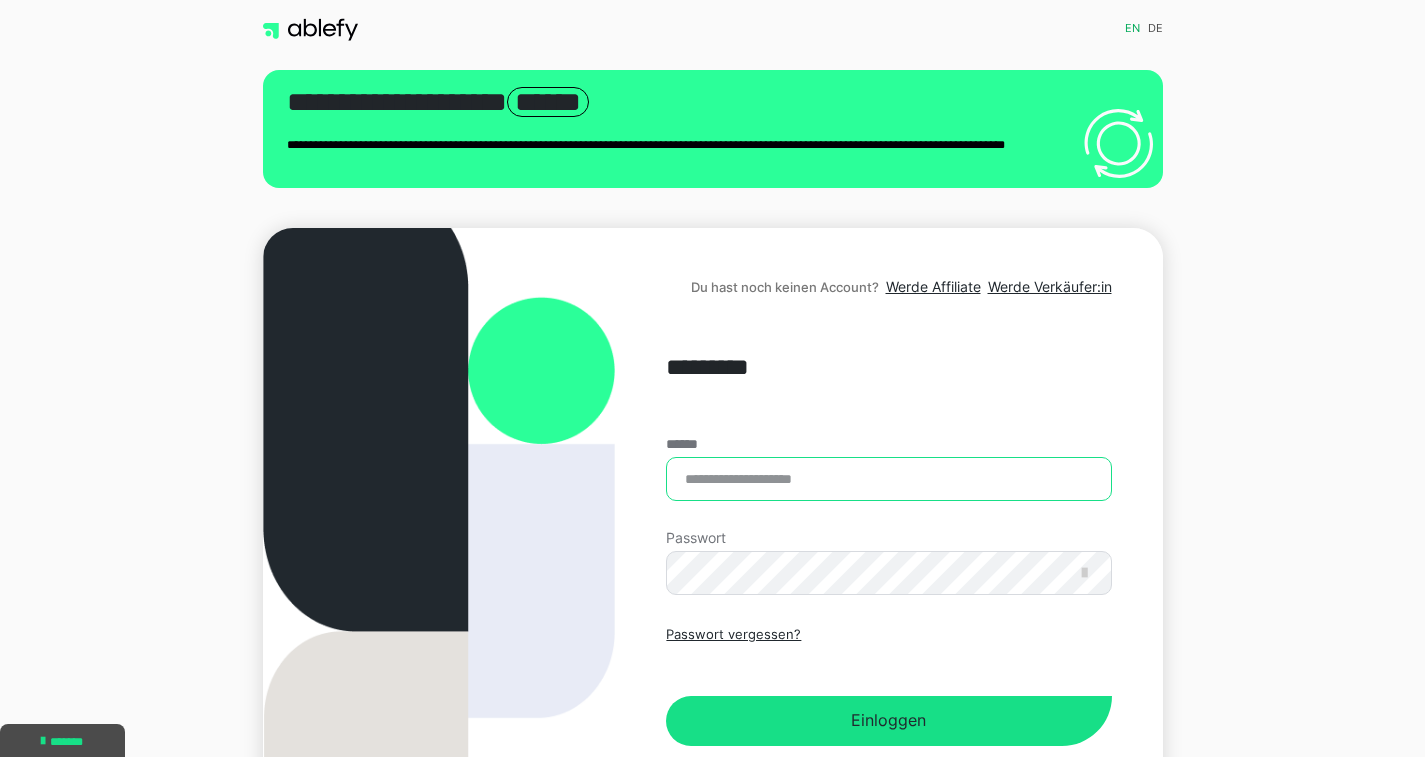 click on "******" at bounding box center [888, 479] 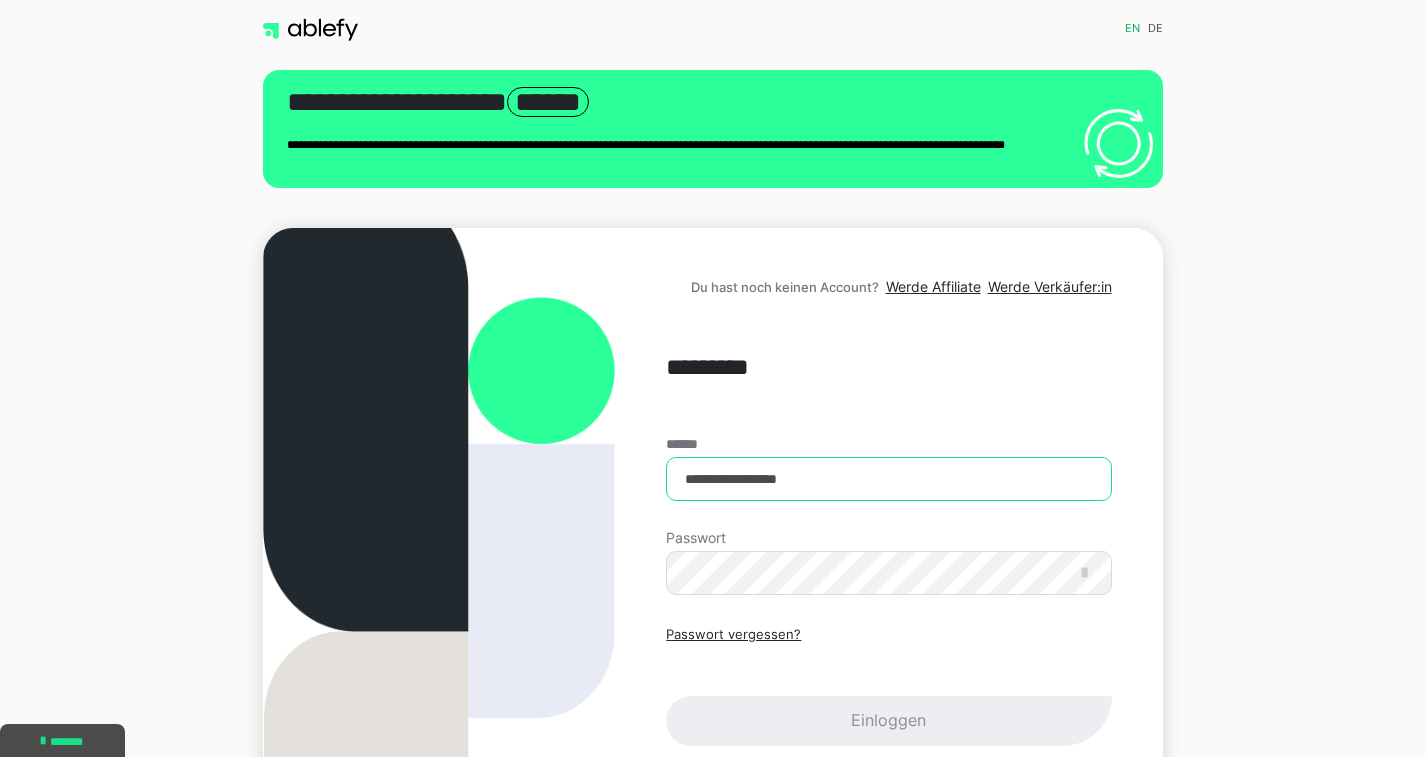 type on "**********" 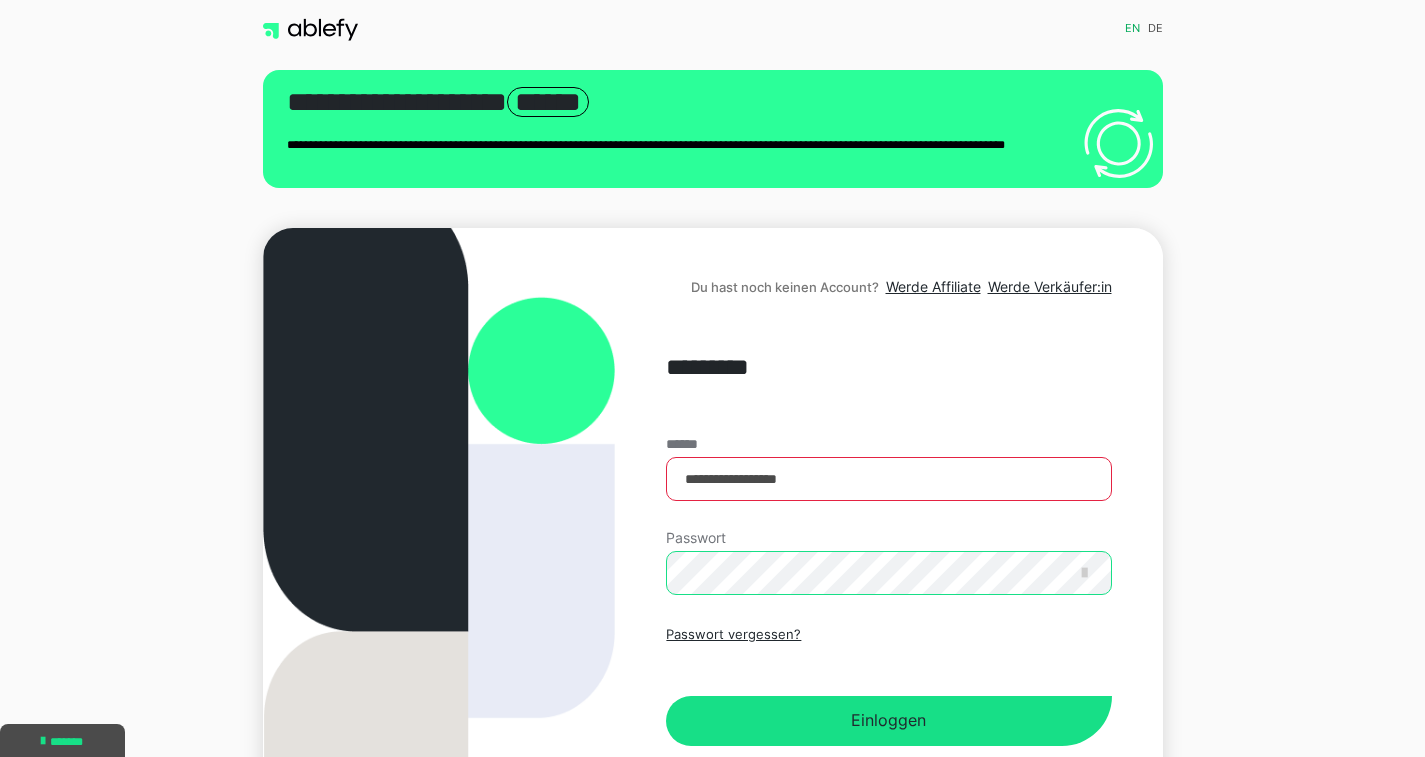 click on "Einloggen" at bounding box center [888, 721] 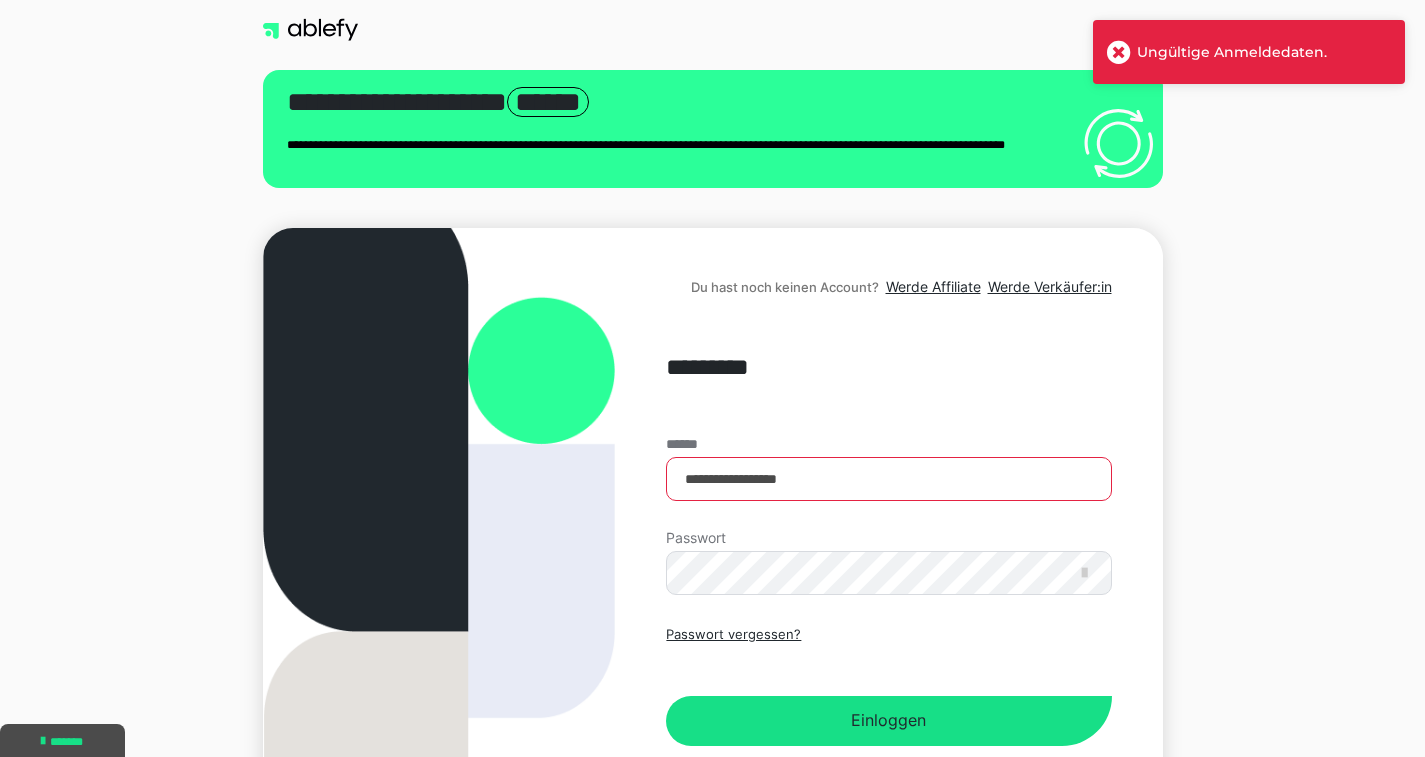 click at bounding box center [0, 918] 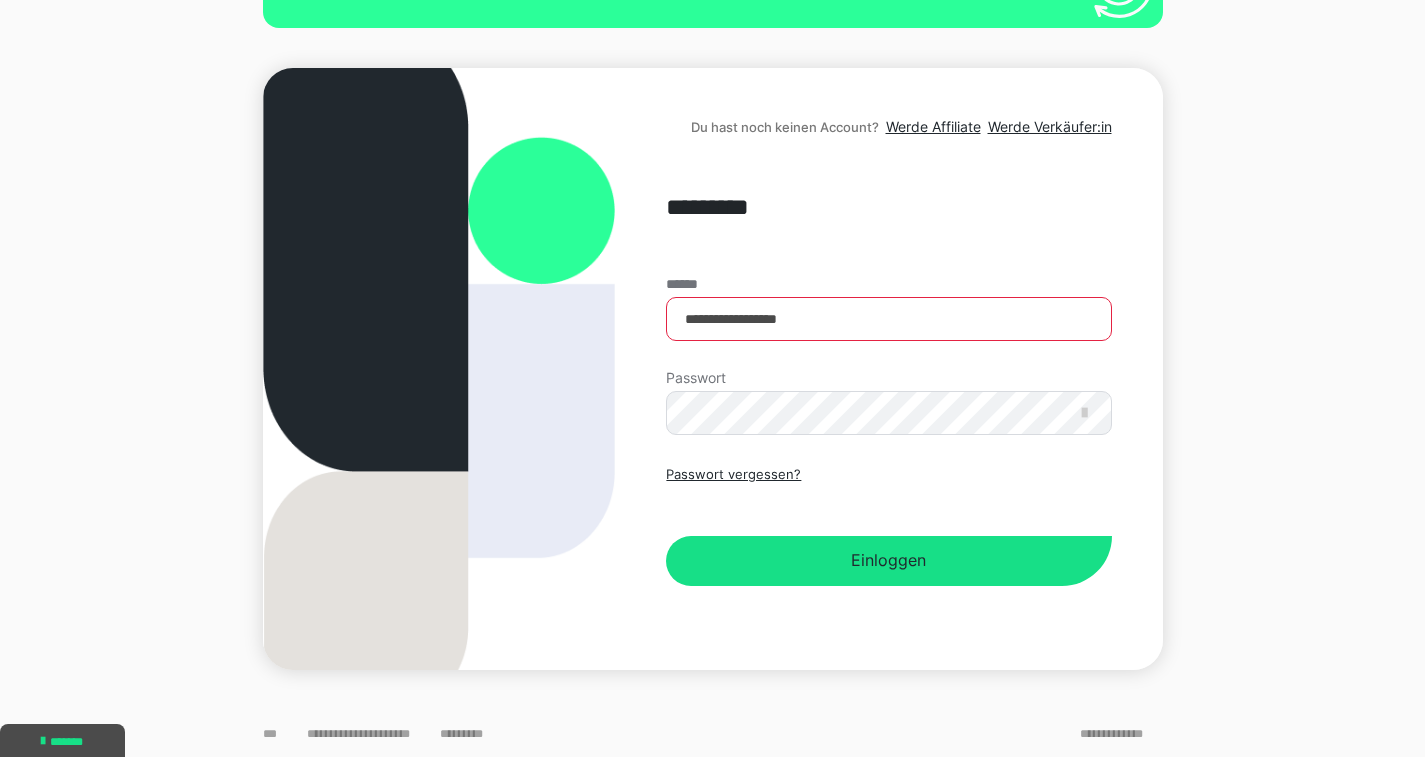 scroll, scrollTop: 0, scrollLeft: 0, axis: both 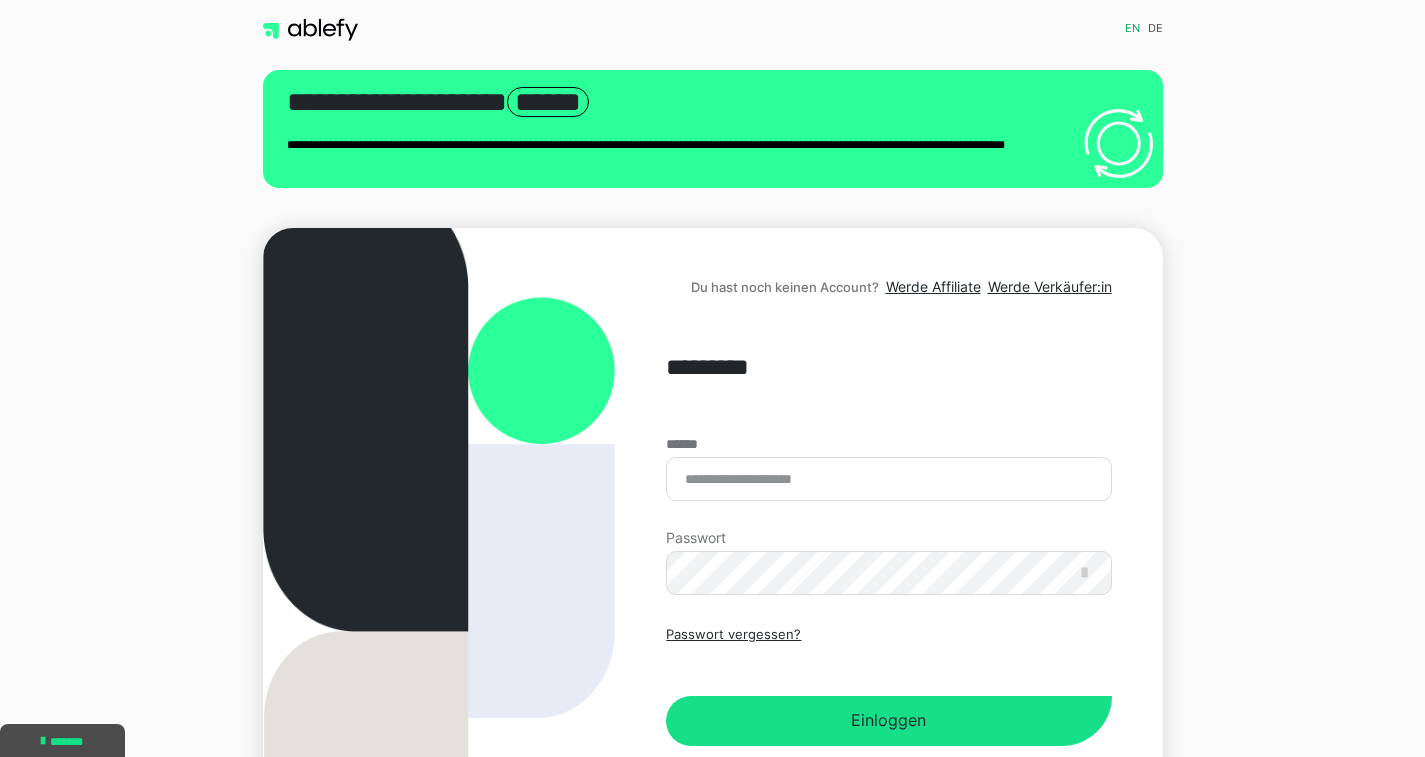 click on "****** Passwort Passwort vergessen? Einloggen" at bounding box center (888, 591) 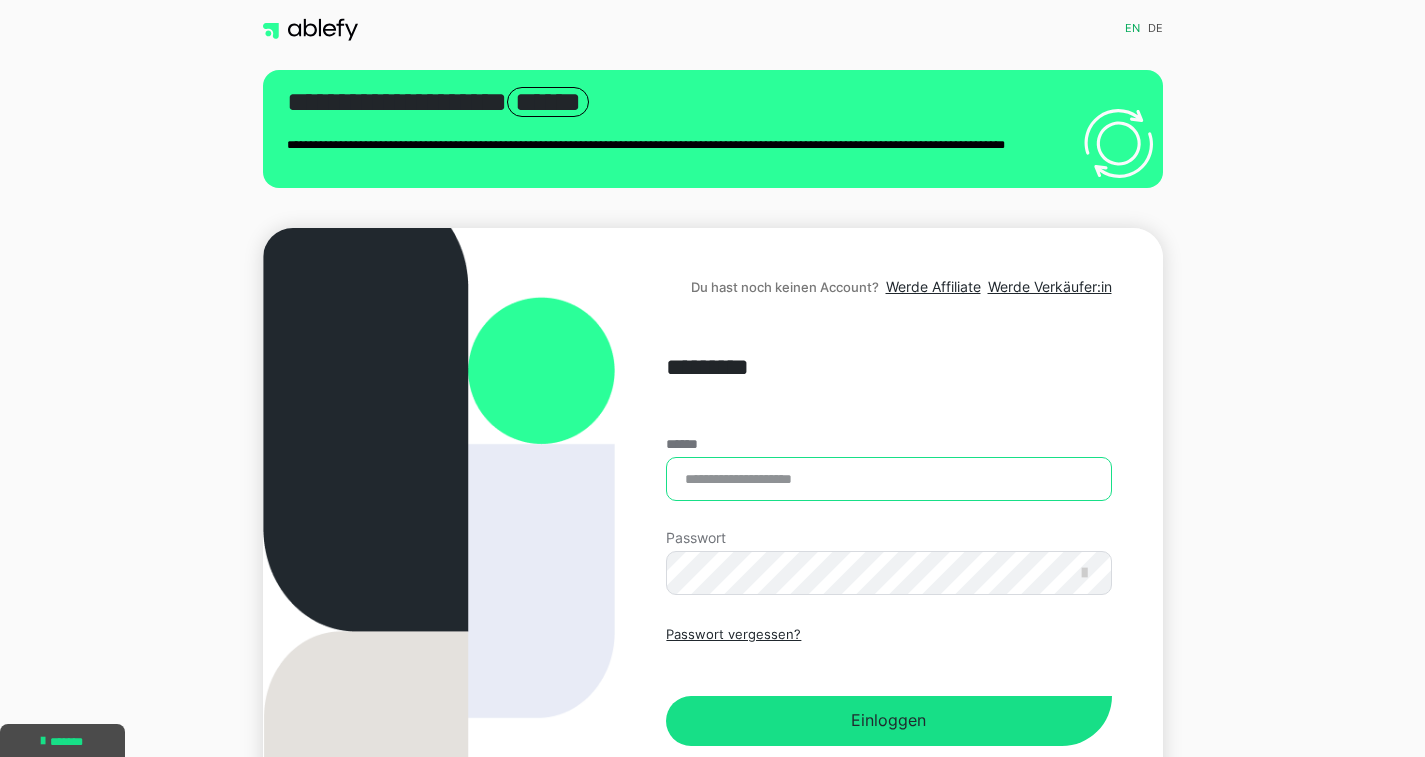click on "******" at bounding box center [888, 479] 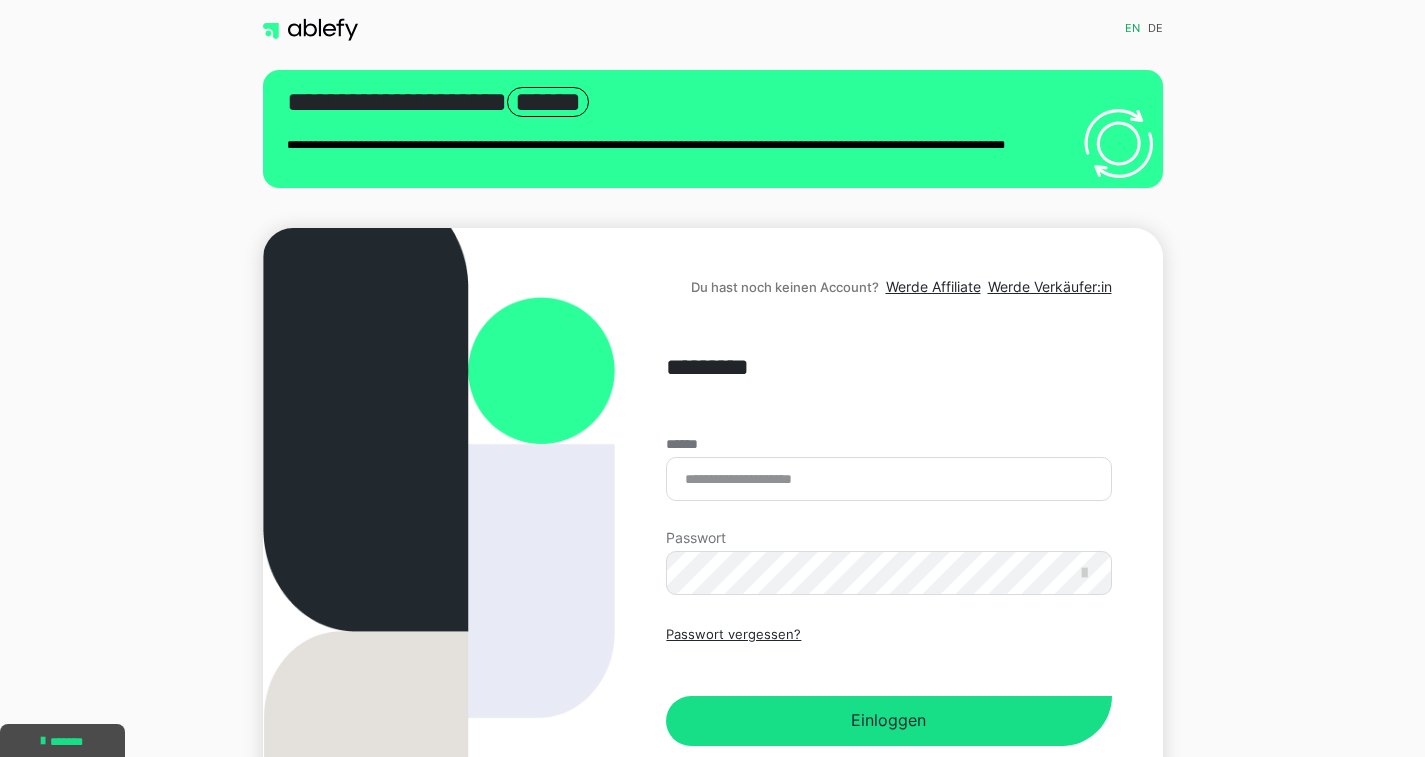click at bounding box center [1112, 479] 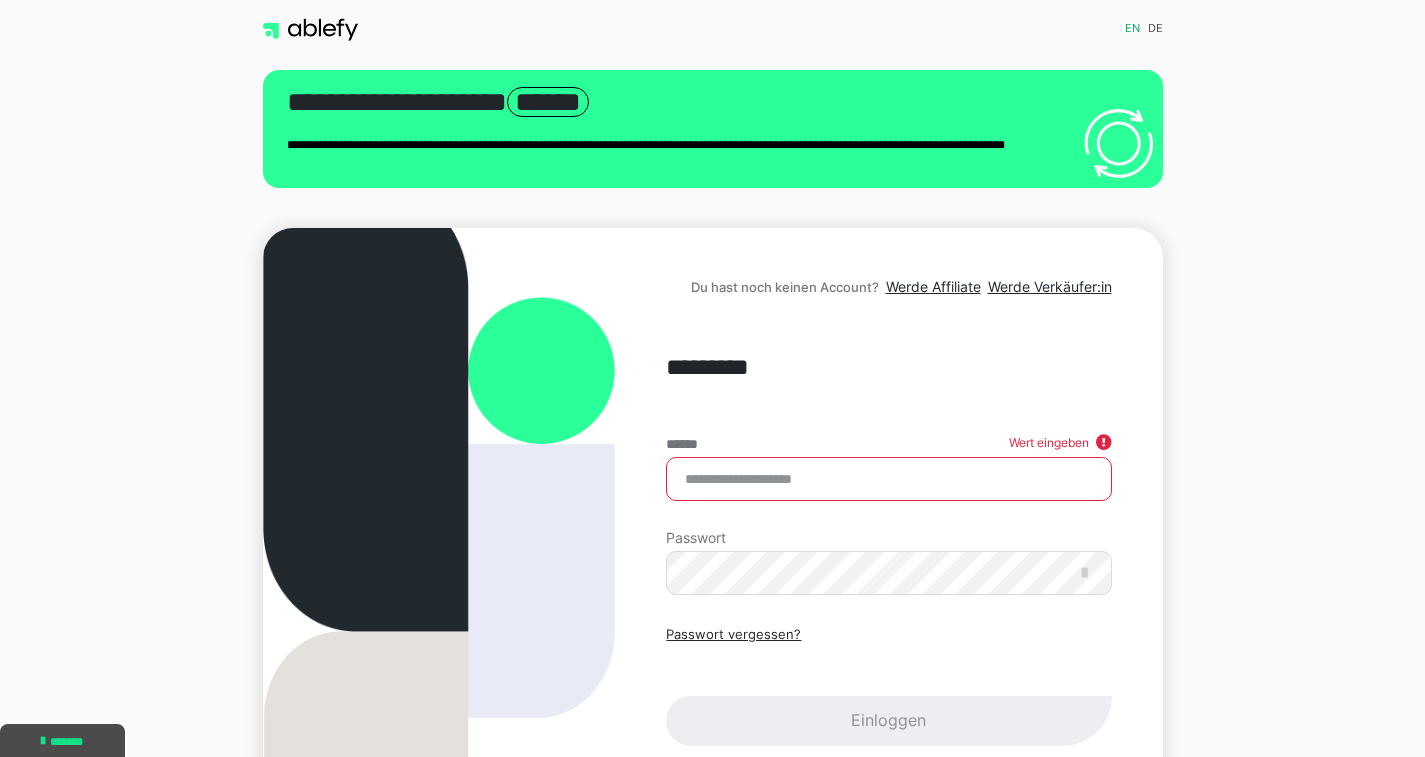 click on "******" at bounding box center (888, 479) 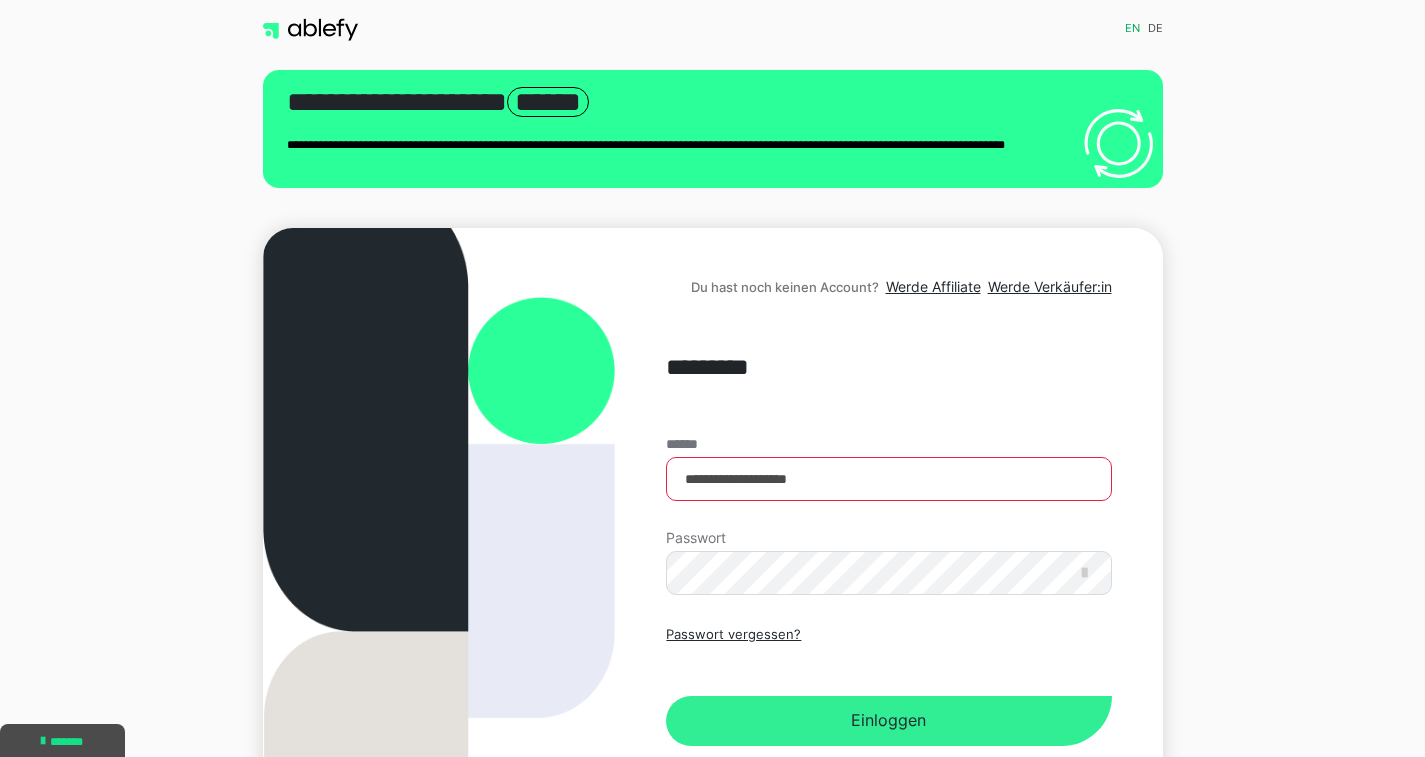 click on "Einloggen" at bounding box center [888, 721] 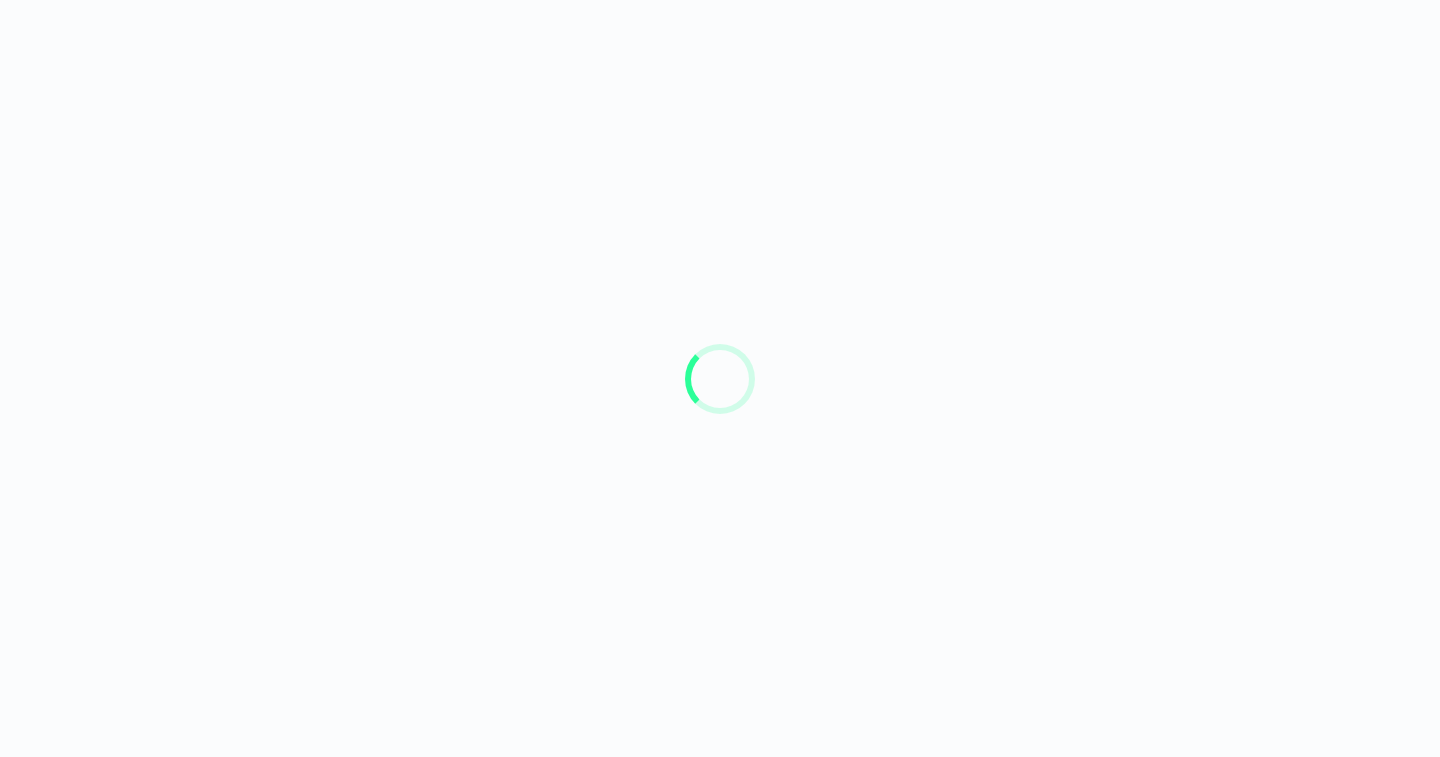 scroll, scrollTop: 0, scrollLeft: 0, axis: both 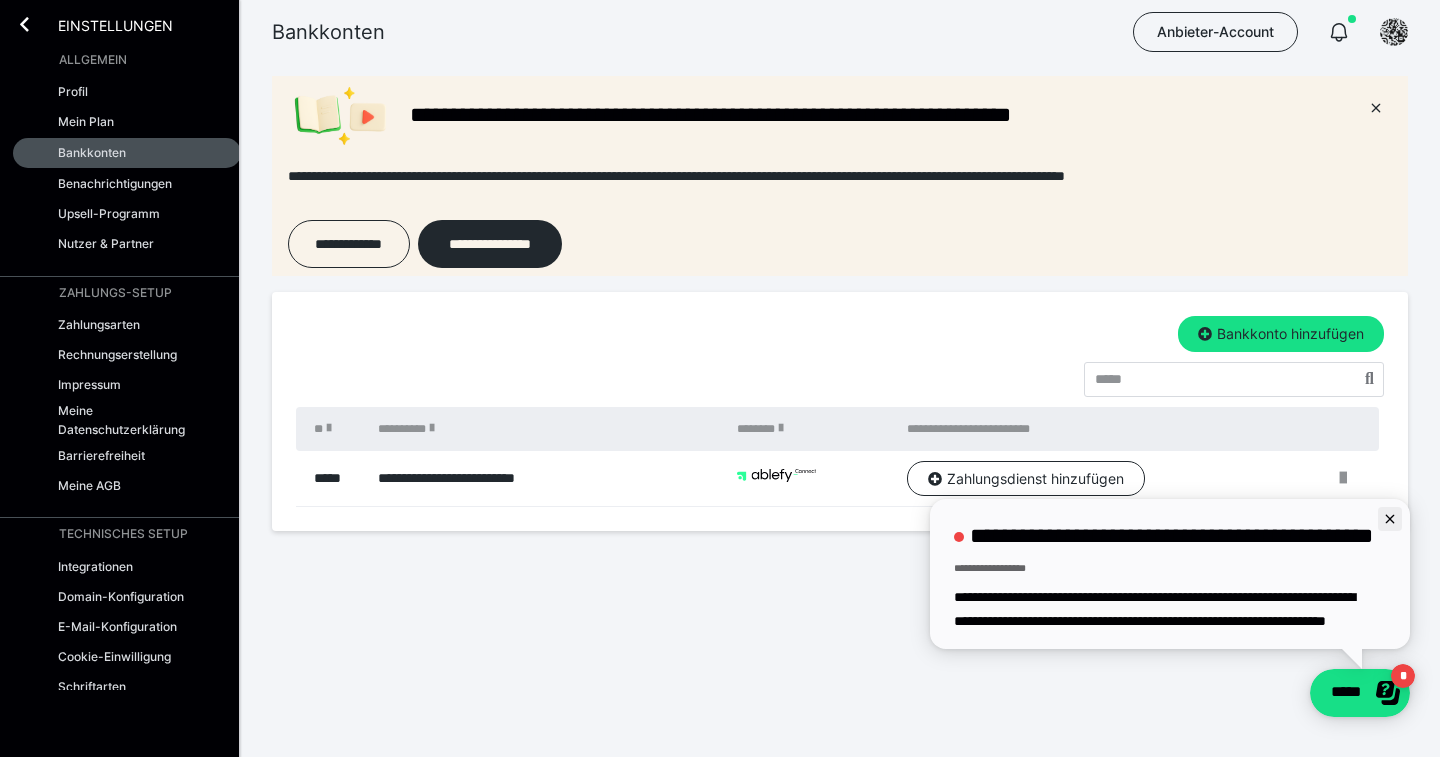 click 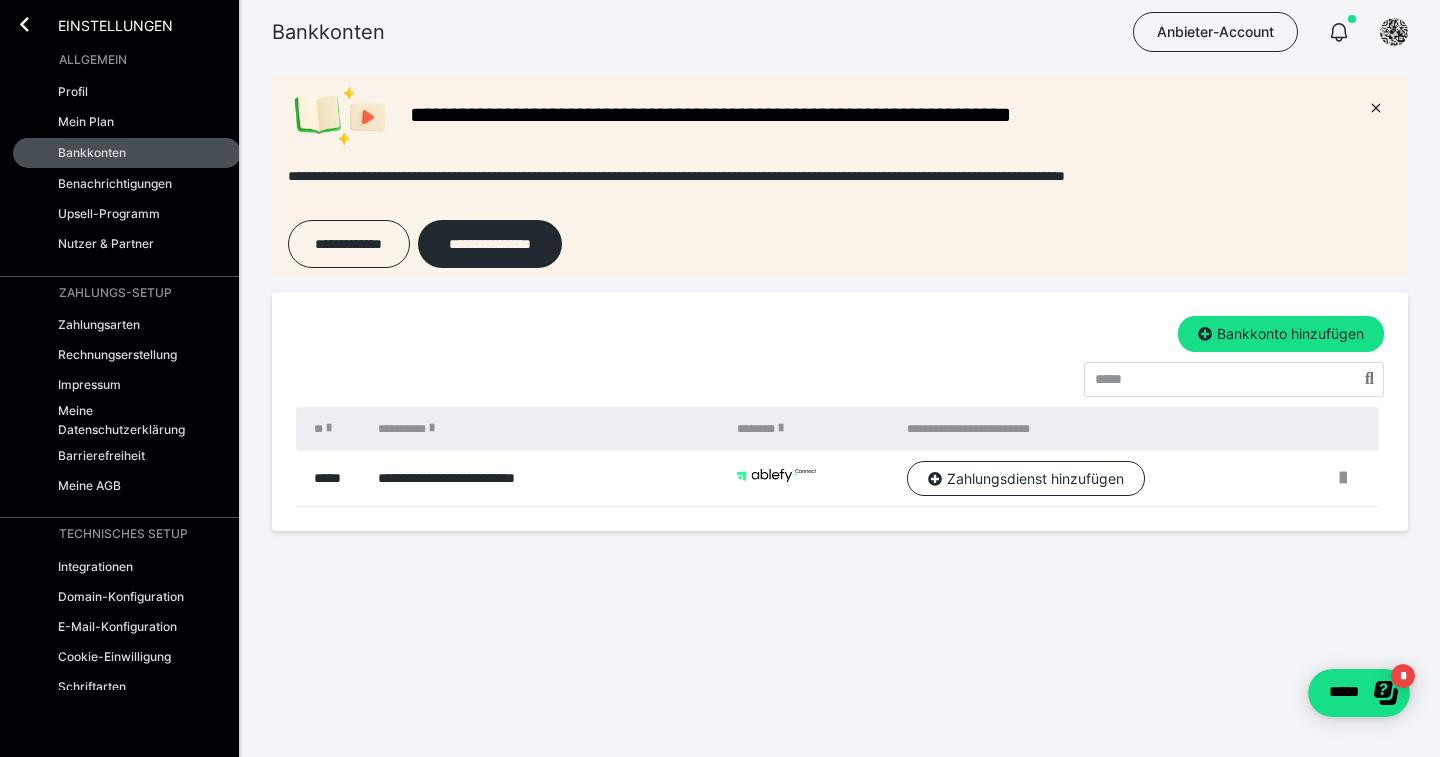 click on "**********" at bounding box center (547, 479) 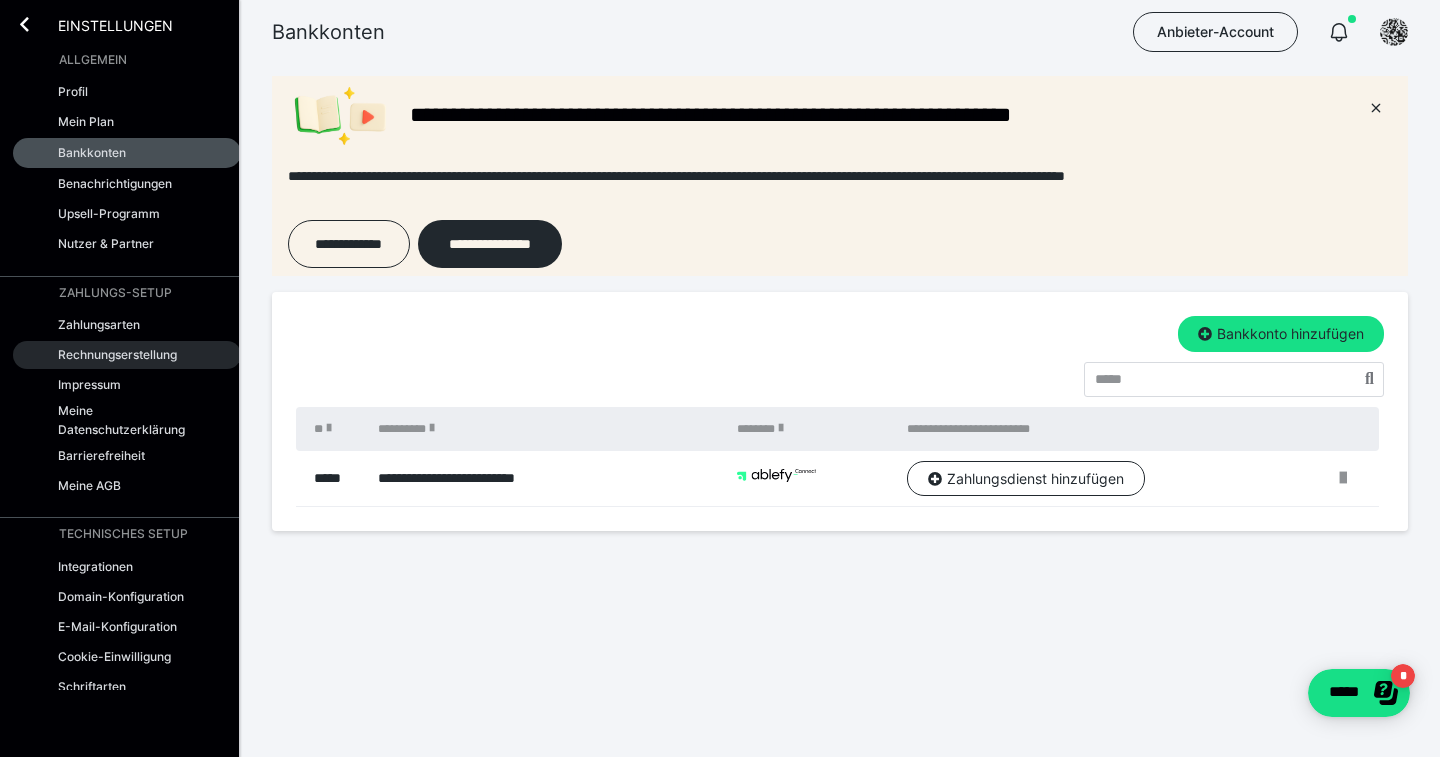 click on "Rechnungserstellung" at bounding box center [117, 354] 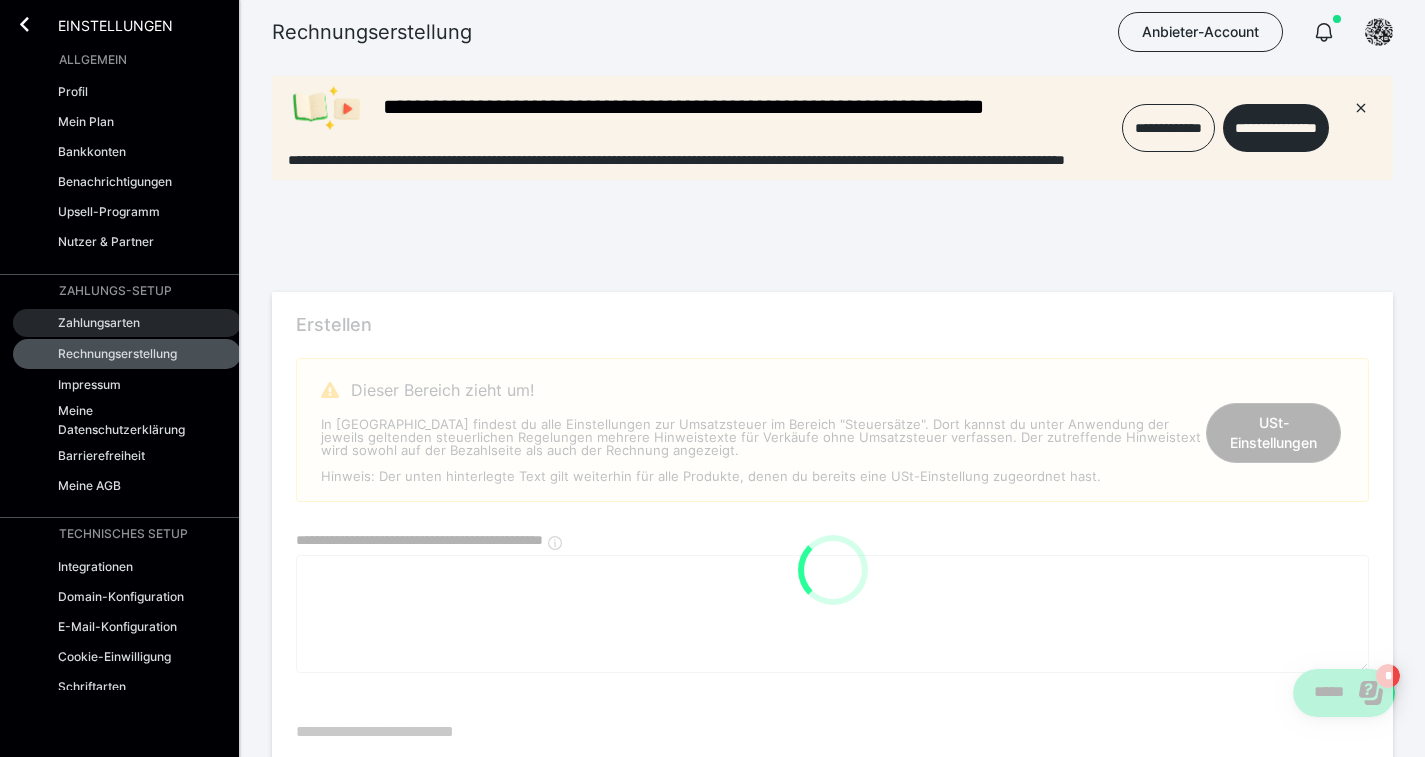 scroll, scrollTop: 0, scrollLeft: 0, axis: both 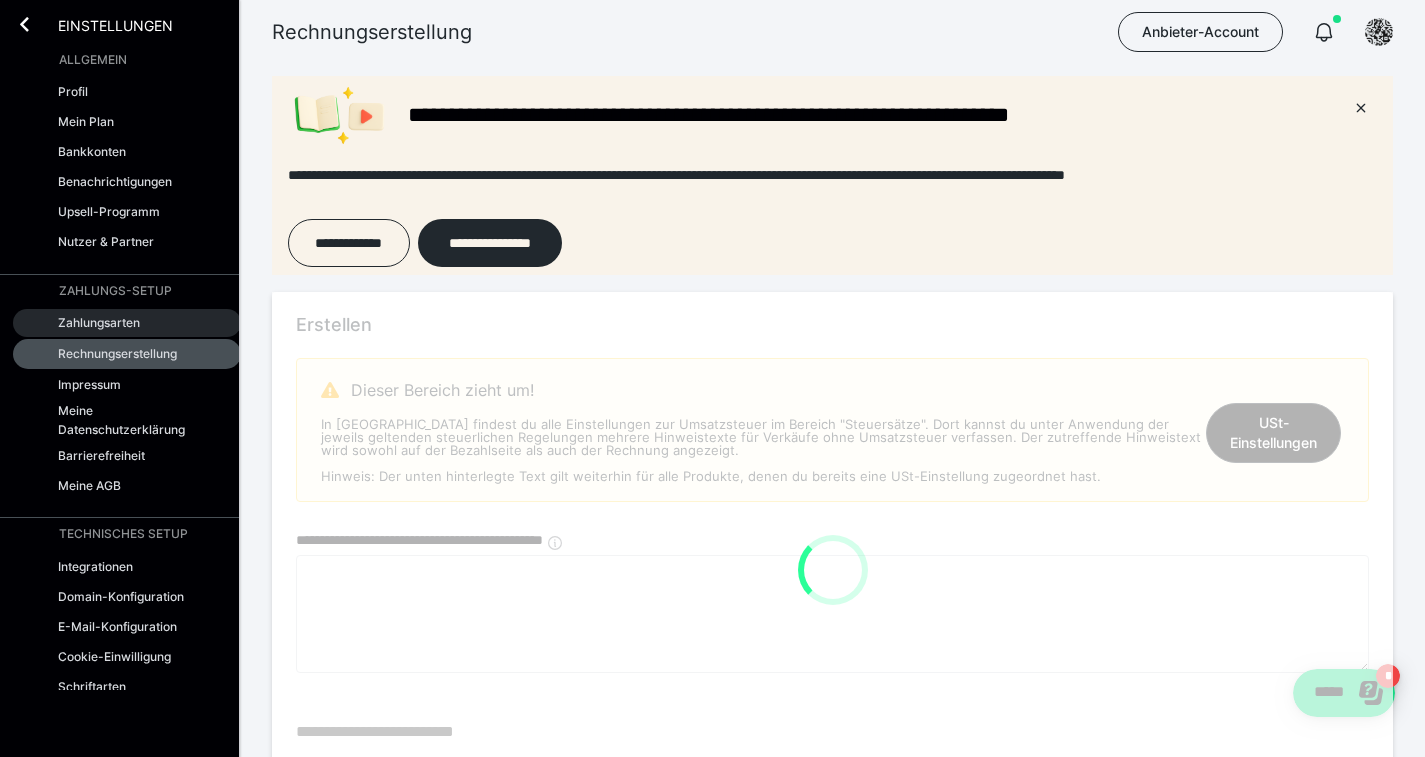 type on "**********" 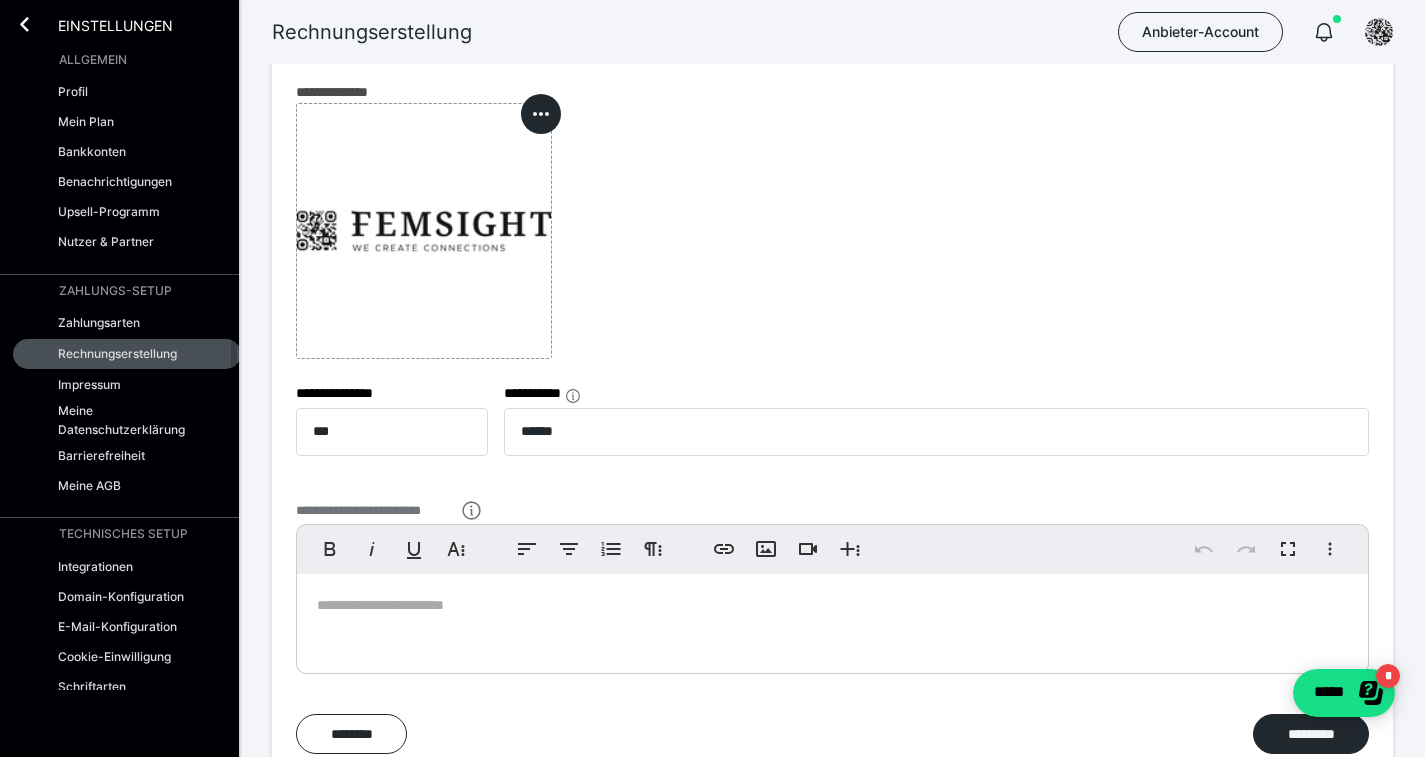 scroll, scrollTop: 1068, scrollLeft: 0, axis: vertical 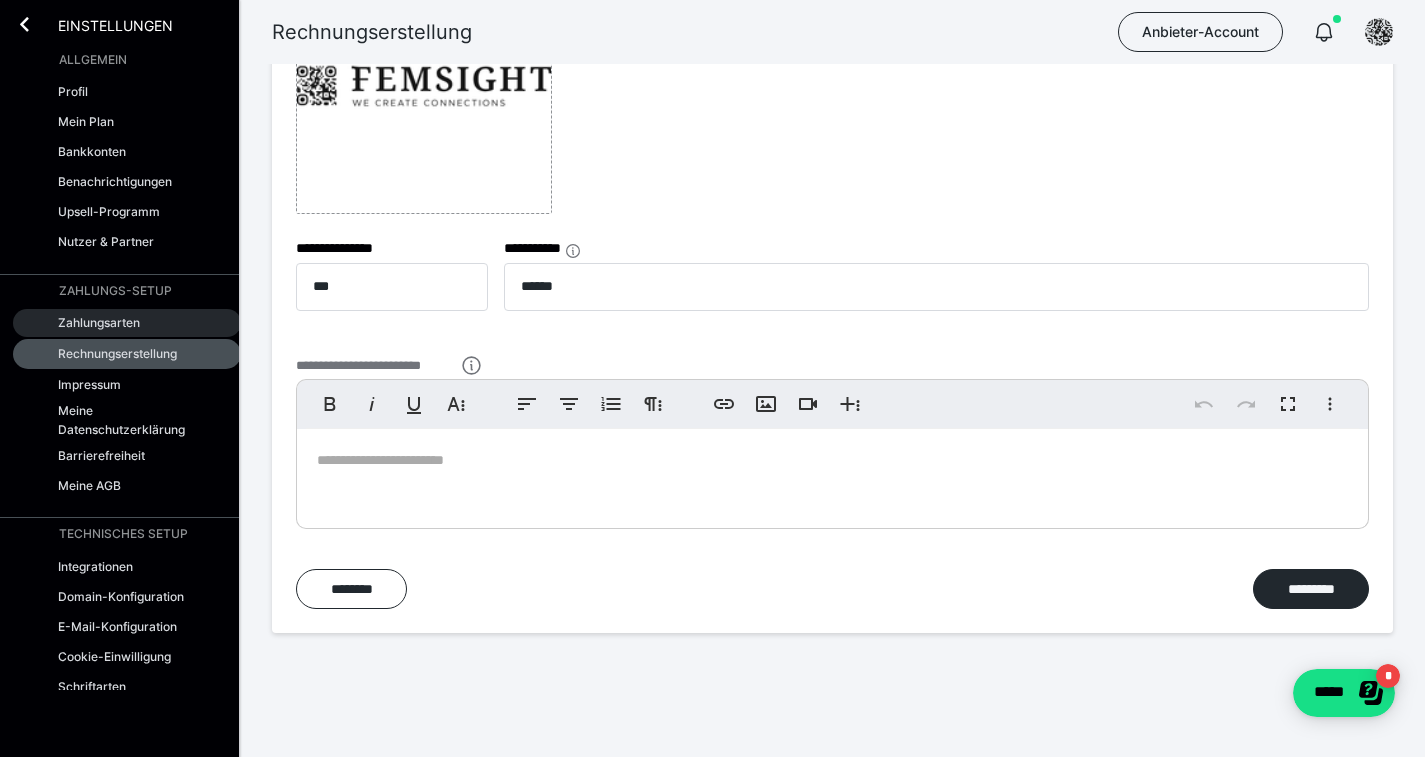 click on "Zahlungsarten" at bounding box center (127, 323) 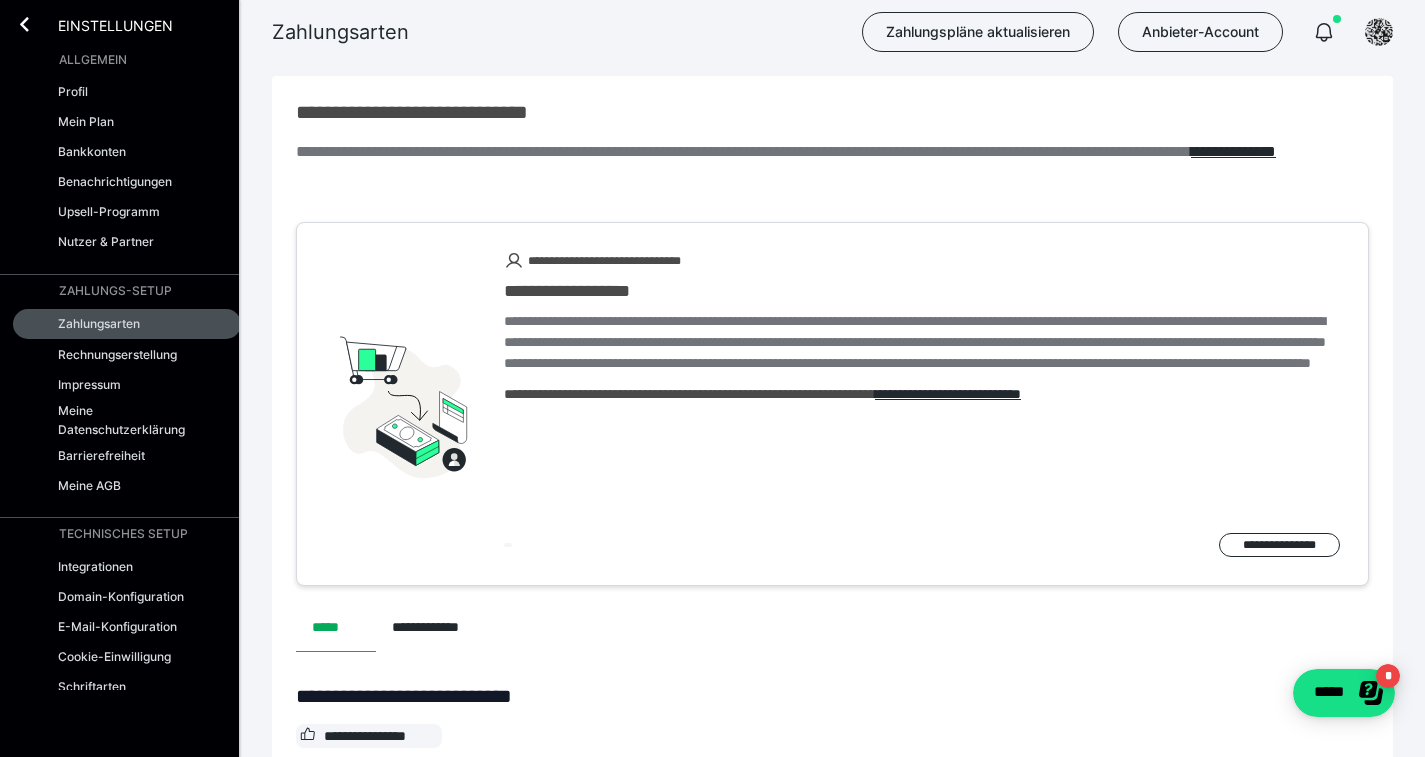 scroll, scrollTop: 0, scrollLeft: 0, axis: both 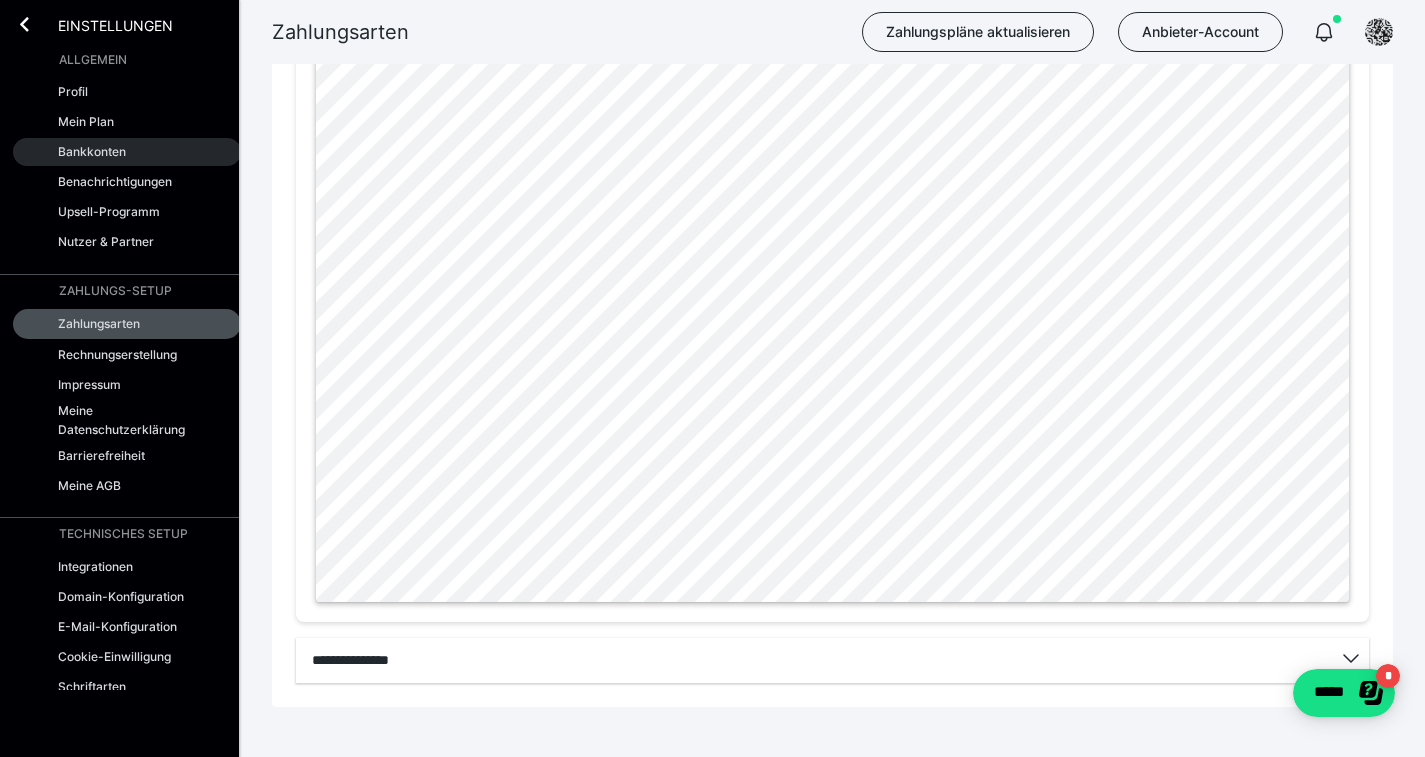 click on "Bankkonten" at bounding box center (127, 152) 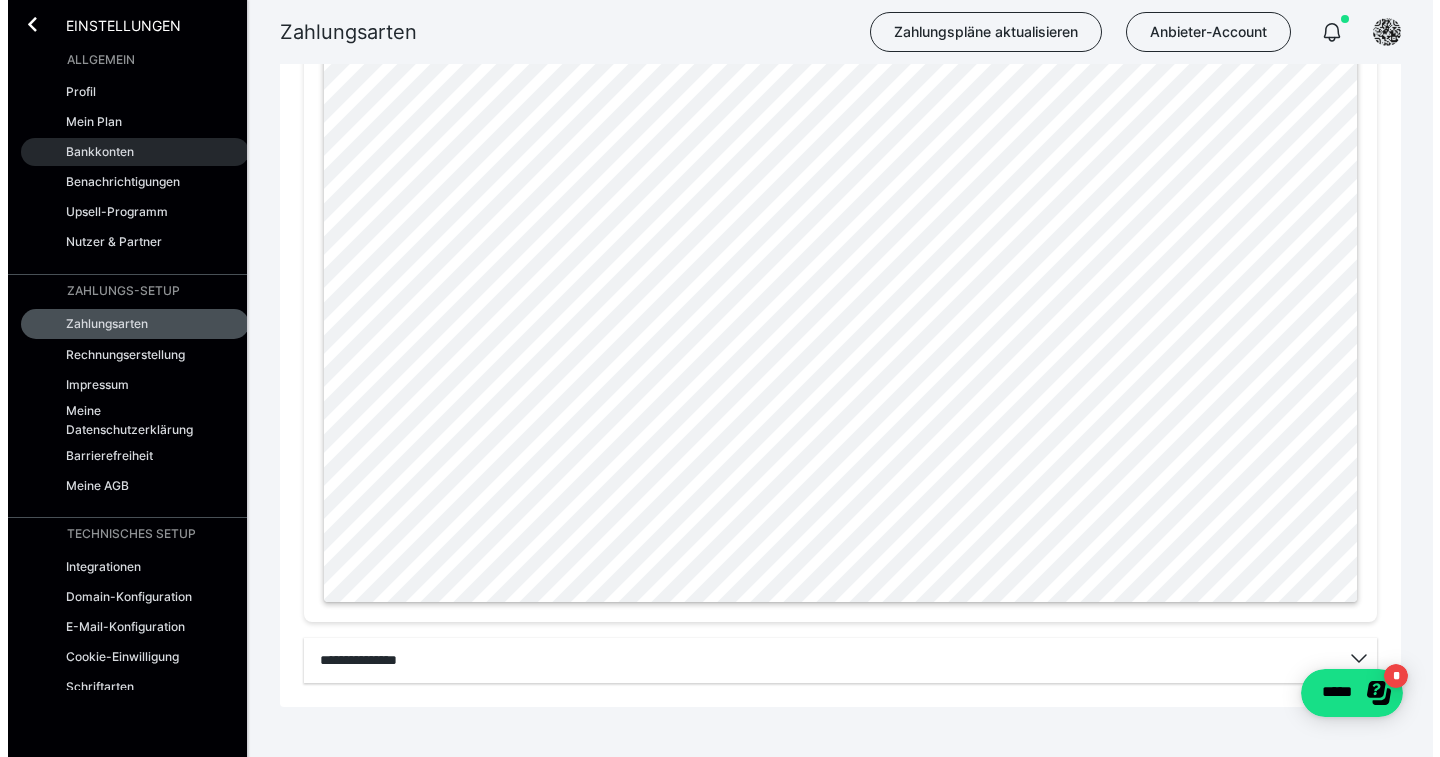 scroll, scrollTop: 0, scrollLeft: 0, axis: both 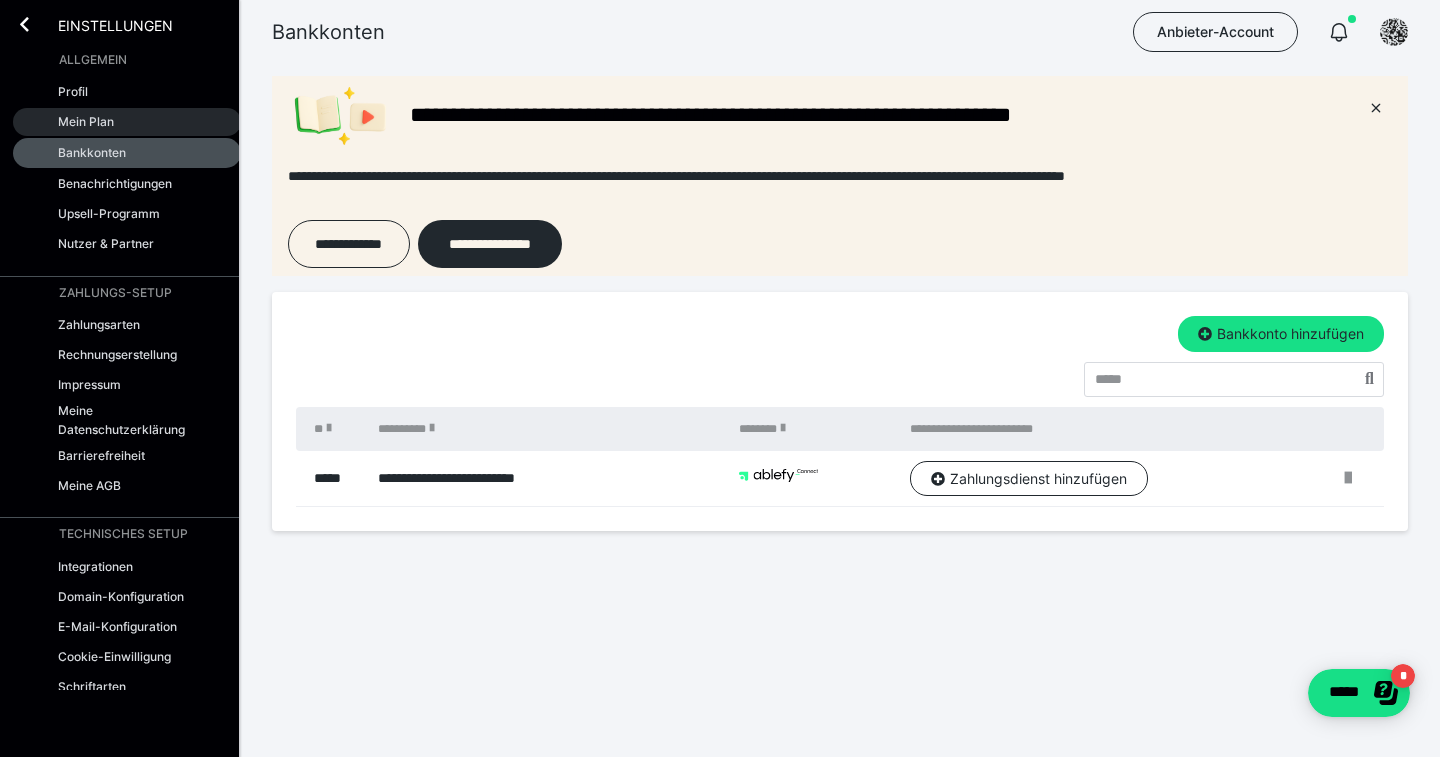 click on "Mein Plan" at bounding box center [127, 122] 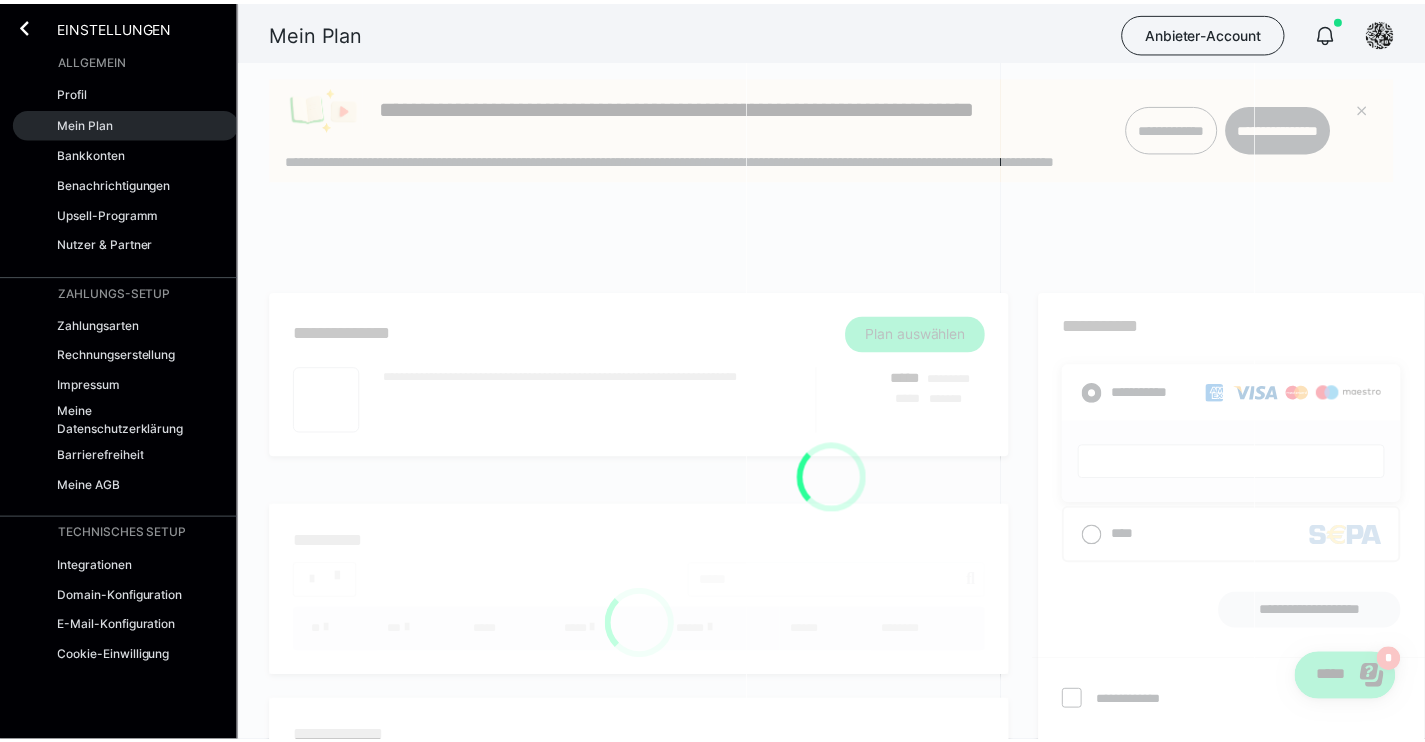 scroll, scrollTop: 0, scrollLeft: 0, axis: both 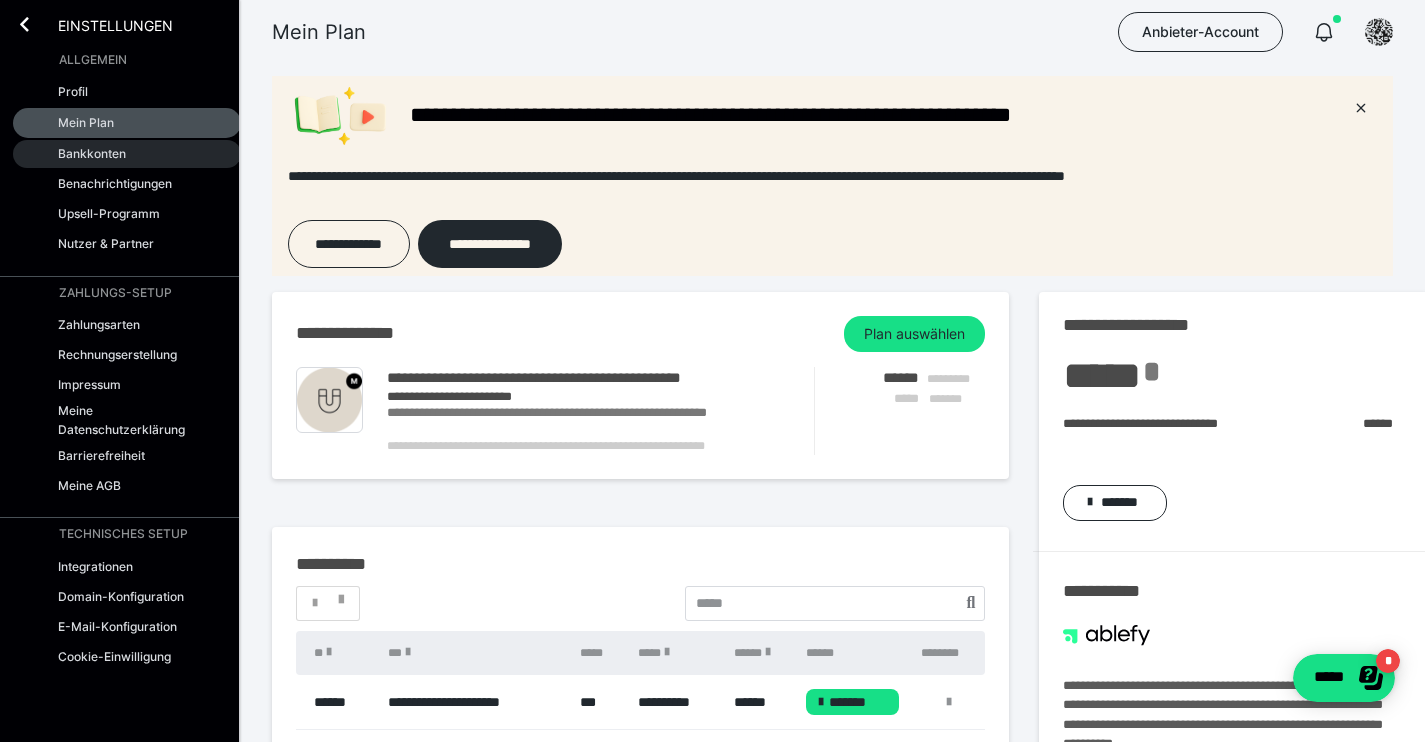 click on "Bankkonten" at bounding box center [92, 153] 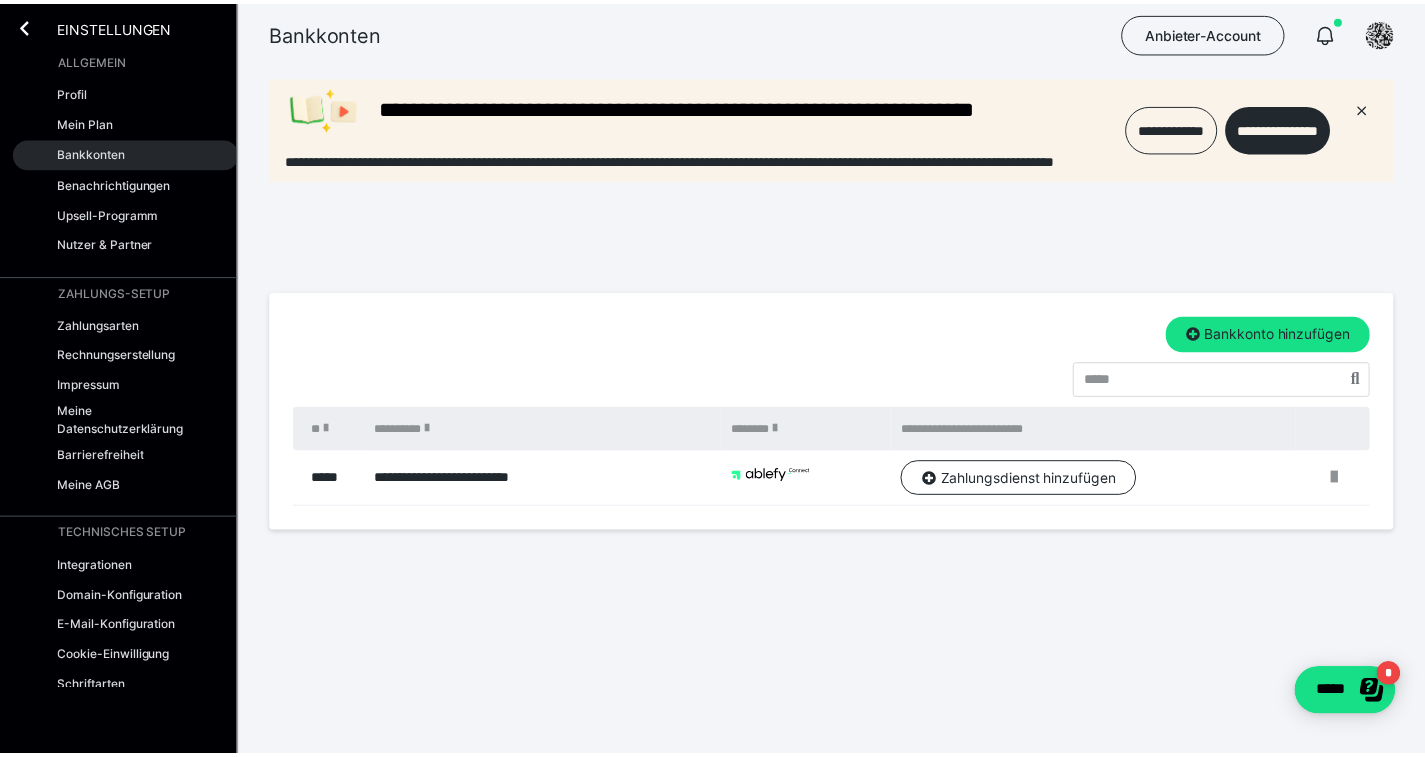 scroll, scrollTop: 0, scrollLeft: 0, axis: both 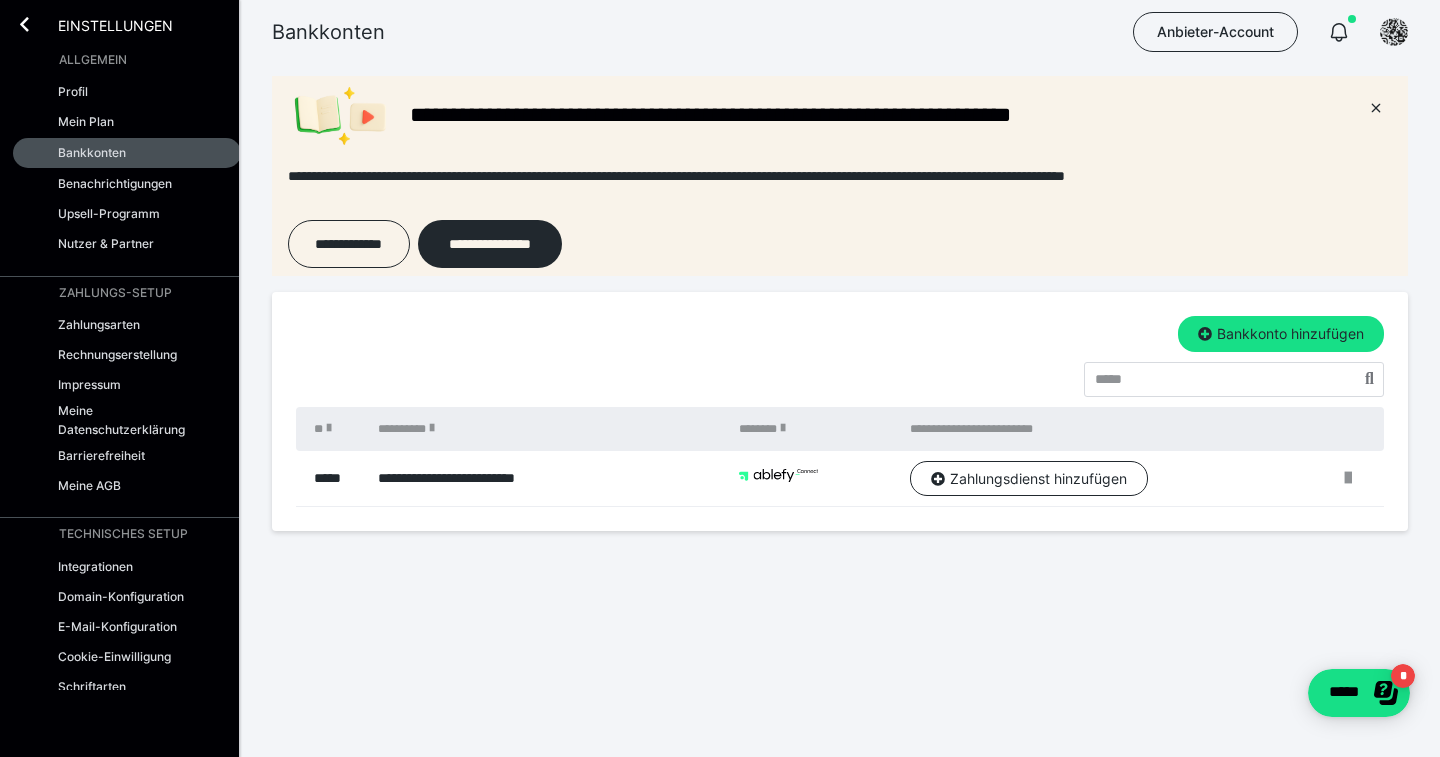 click on "**********" at bounding box center [548, 479] 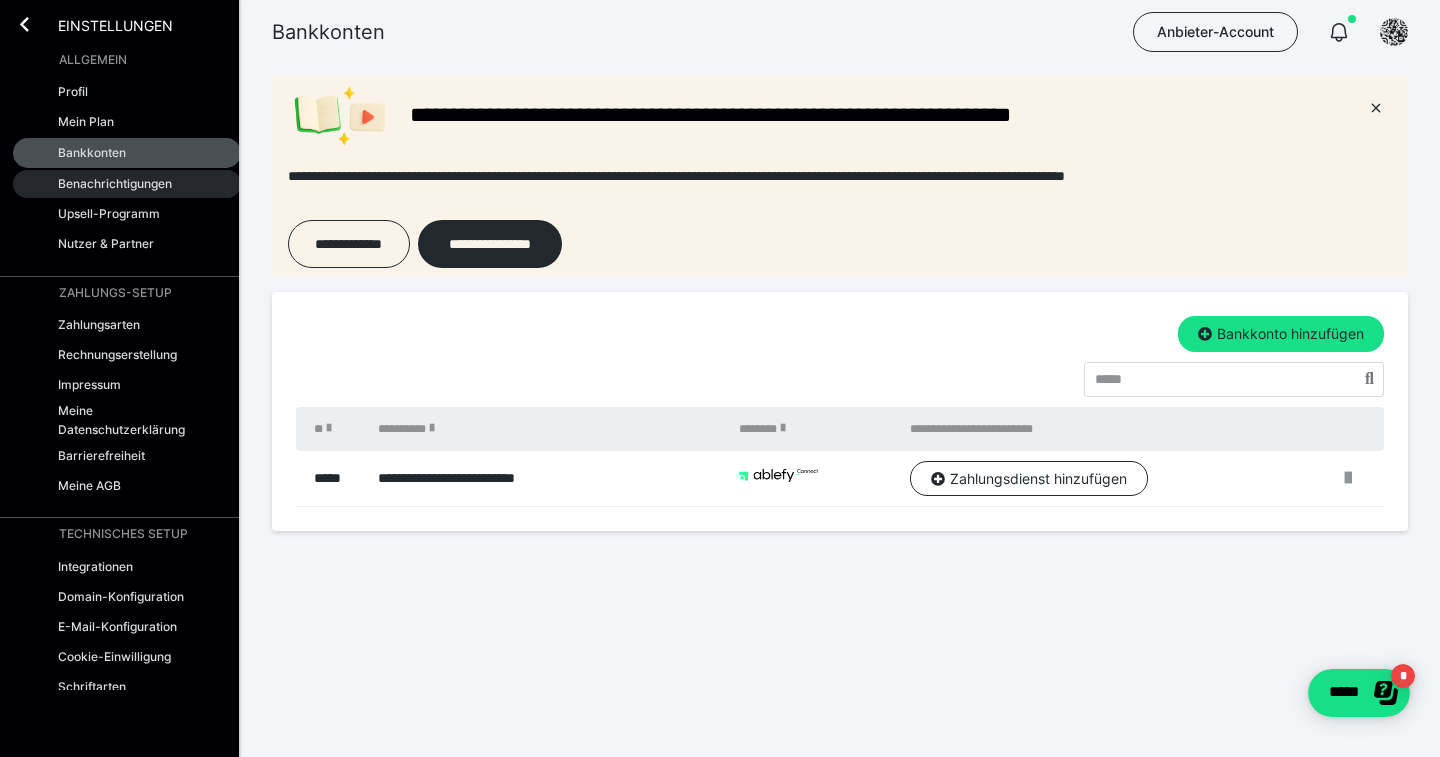 click on "Benachrichtigungen" at bounding box center [115, 183] 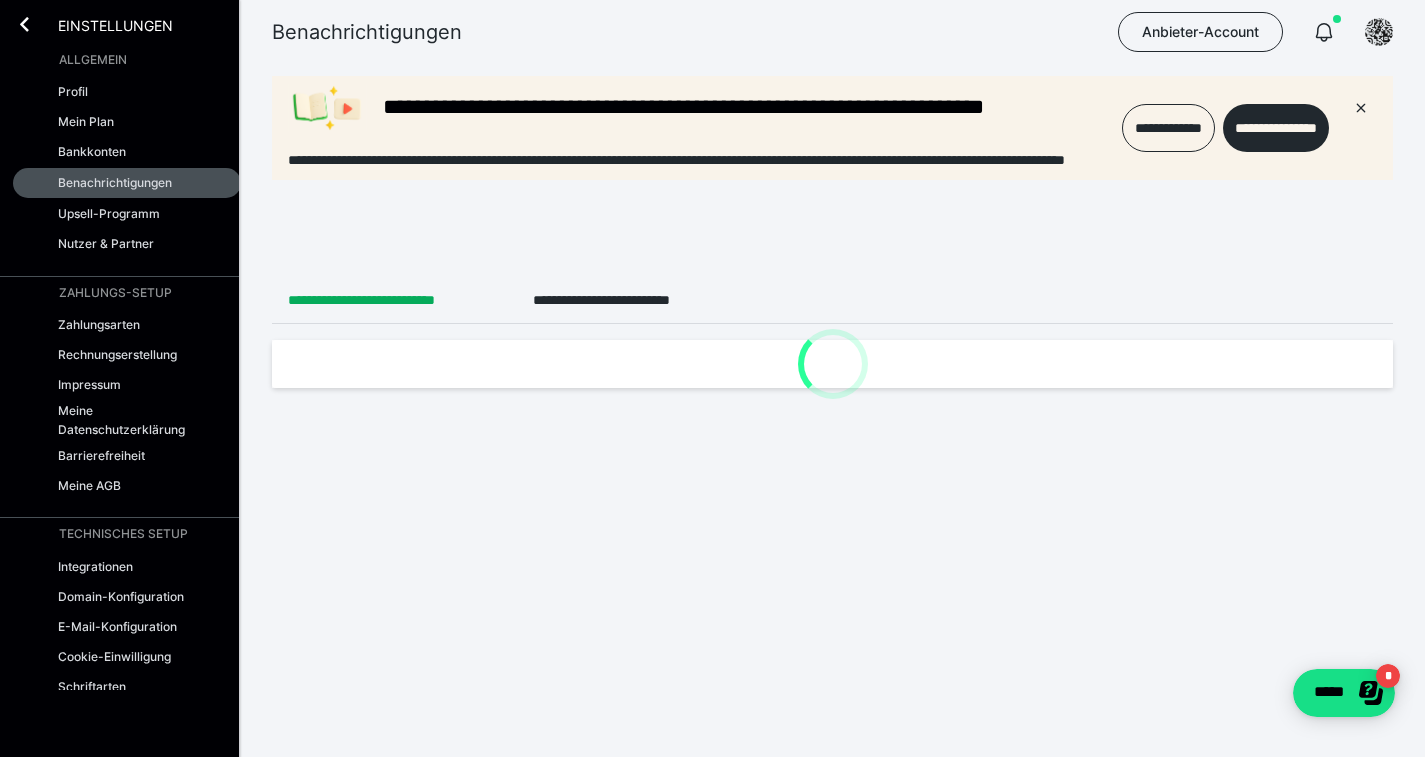 scroll, scrollTop: 0, scrollLeft: 0, axis: both 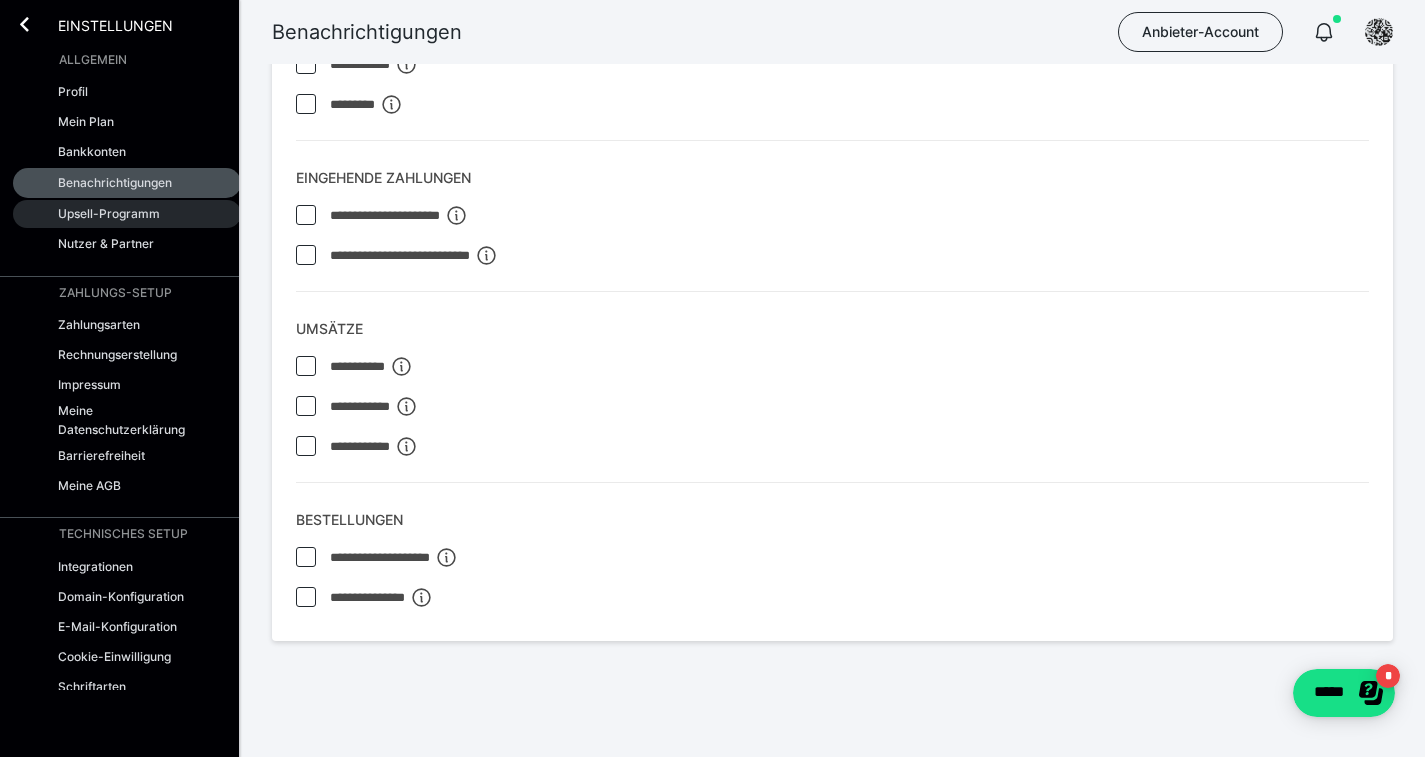 click on "Upsell-Programm" at bounding box center [109, 213] 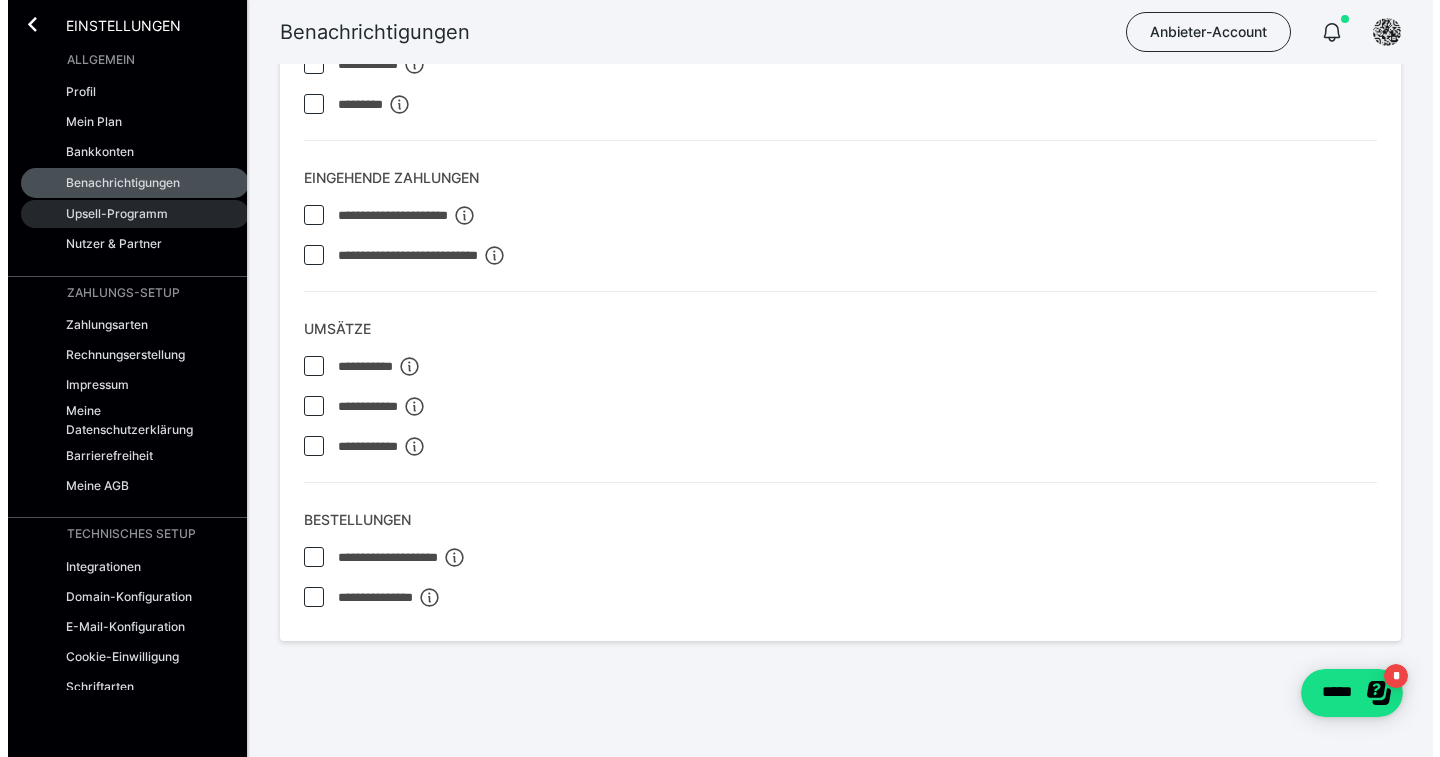 scroll, scrollTop: 0, scrollLeft: 0, axis: both 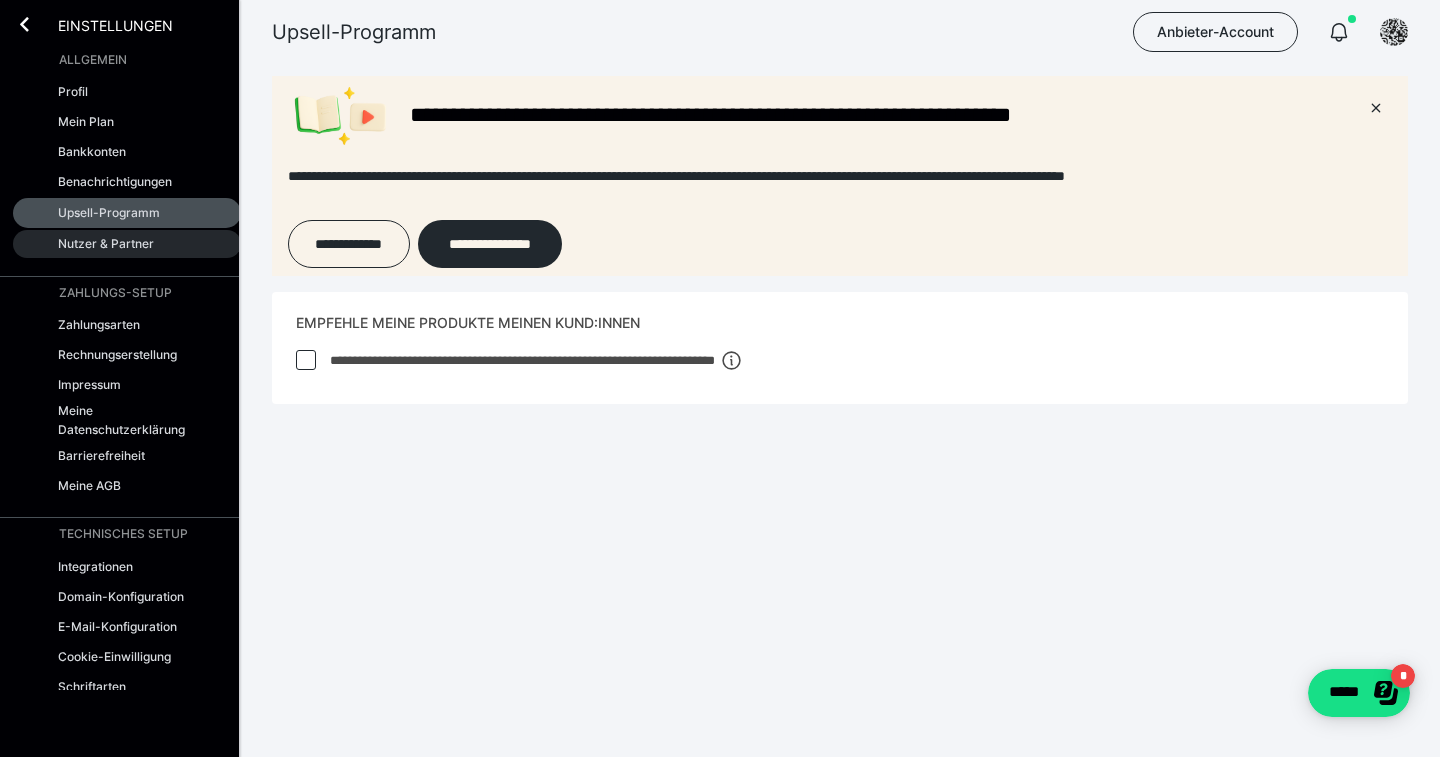 click on "Nutzer & Partner" at bounding box center (106, 243) 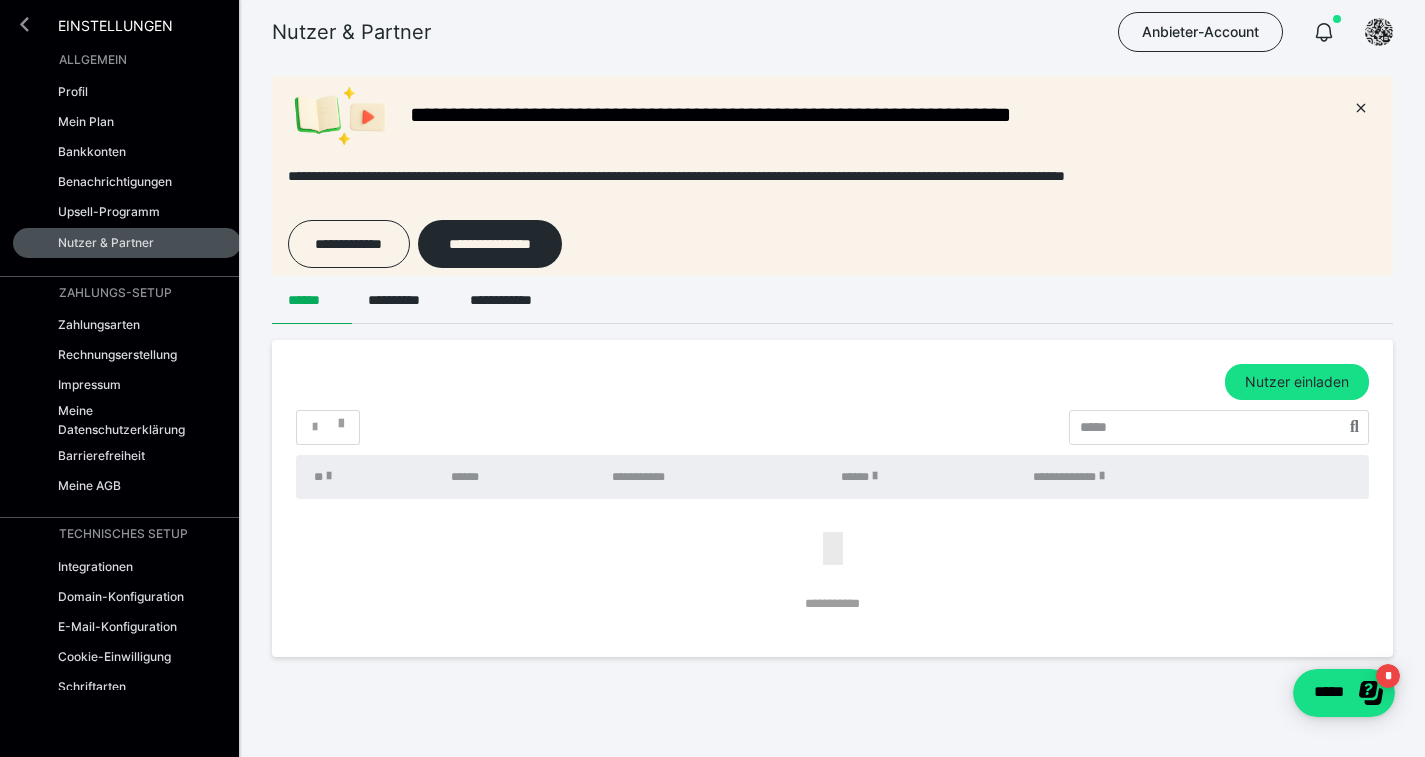click at bounding box center (24, 24) 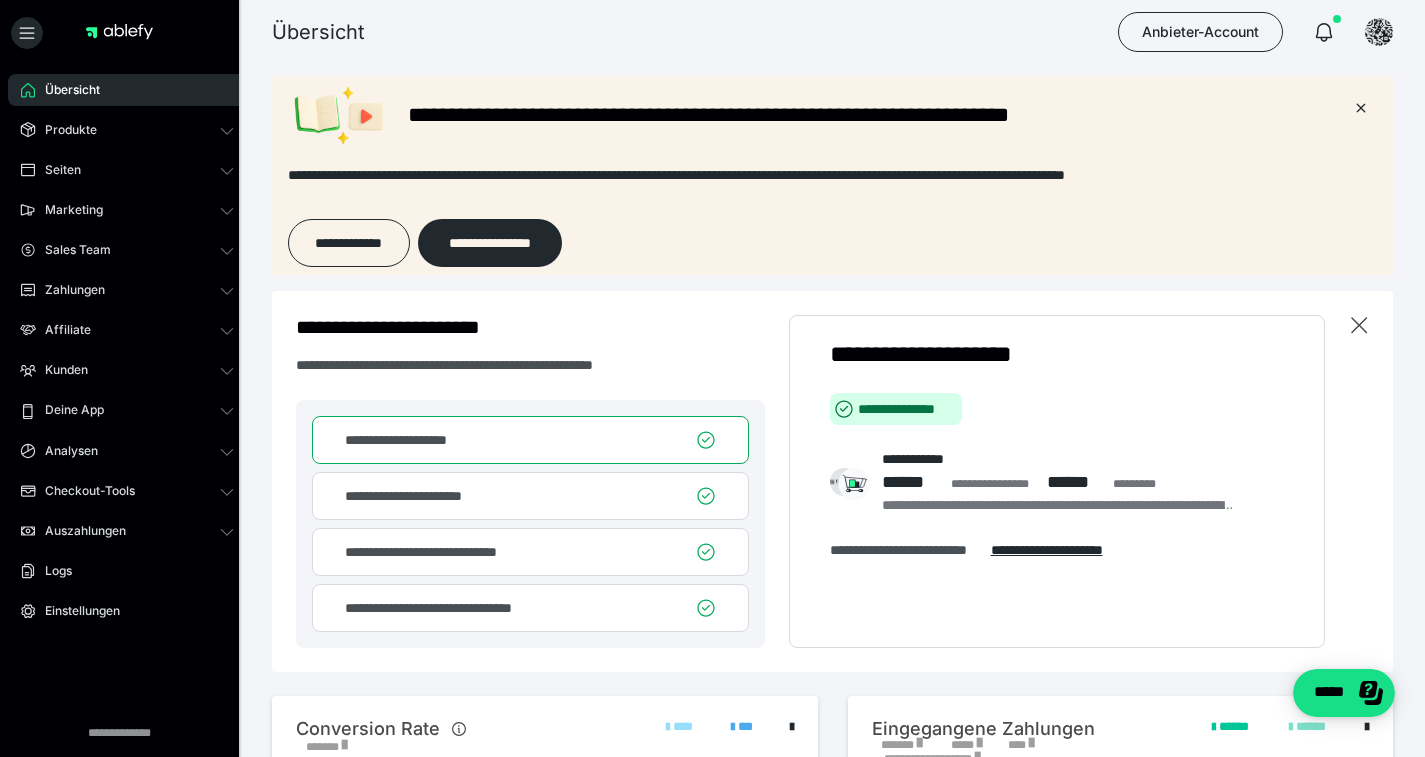 scroll, scrollTop: 0, scrollLeft: 0, axis: both 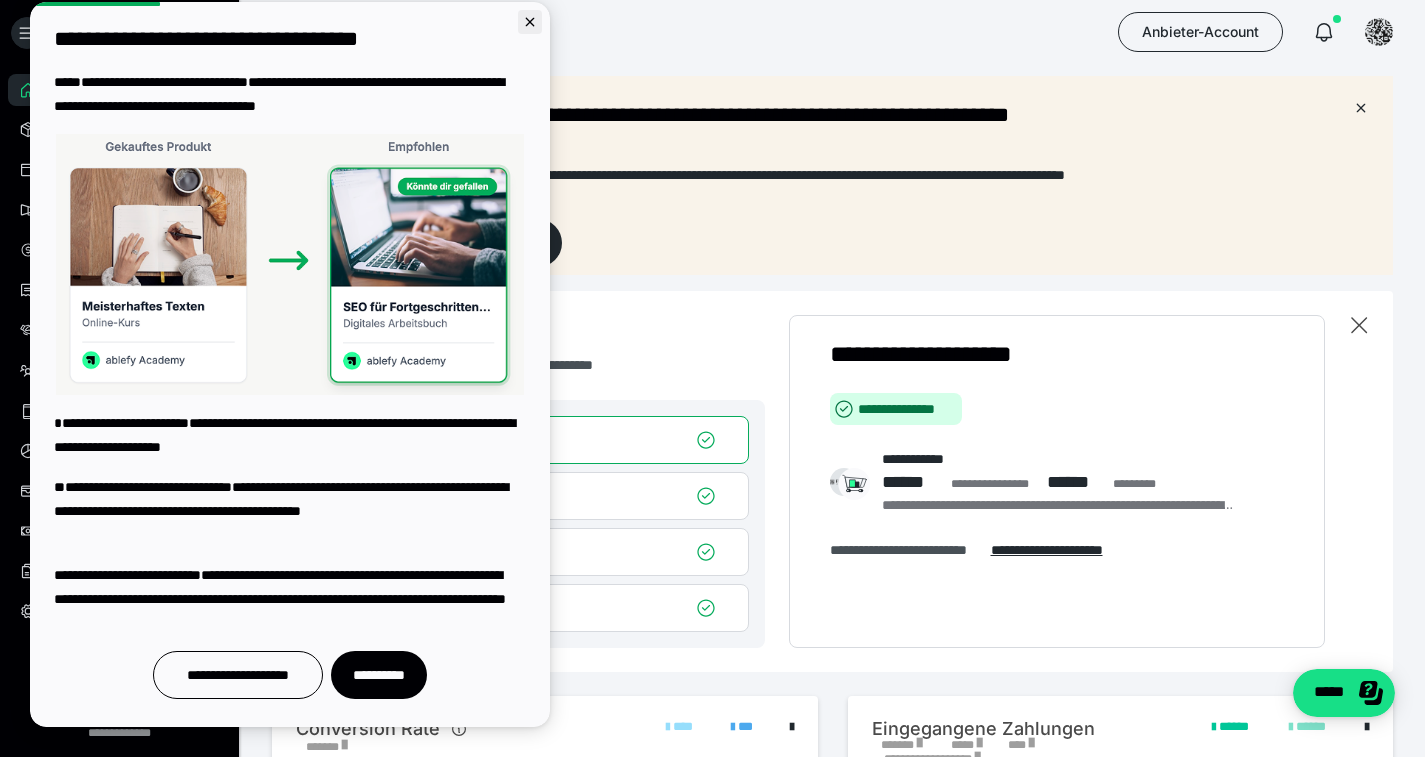 click 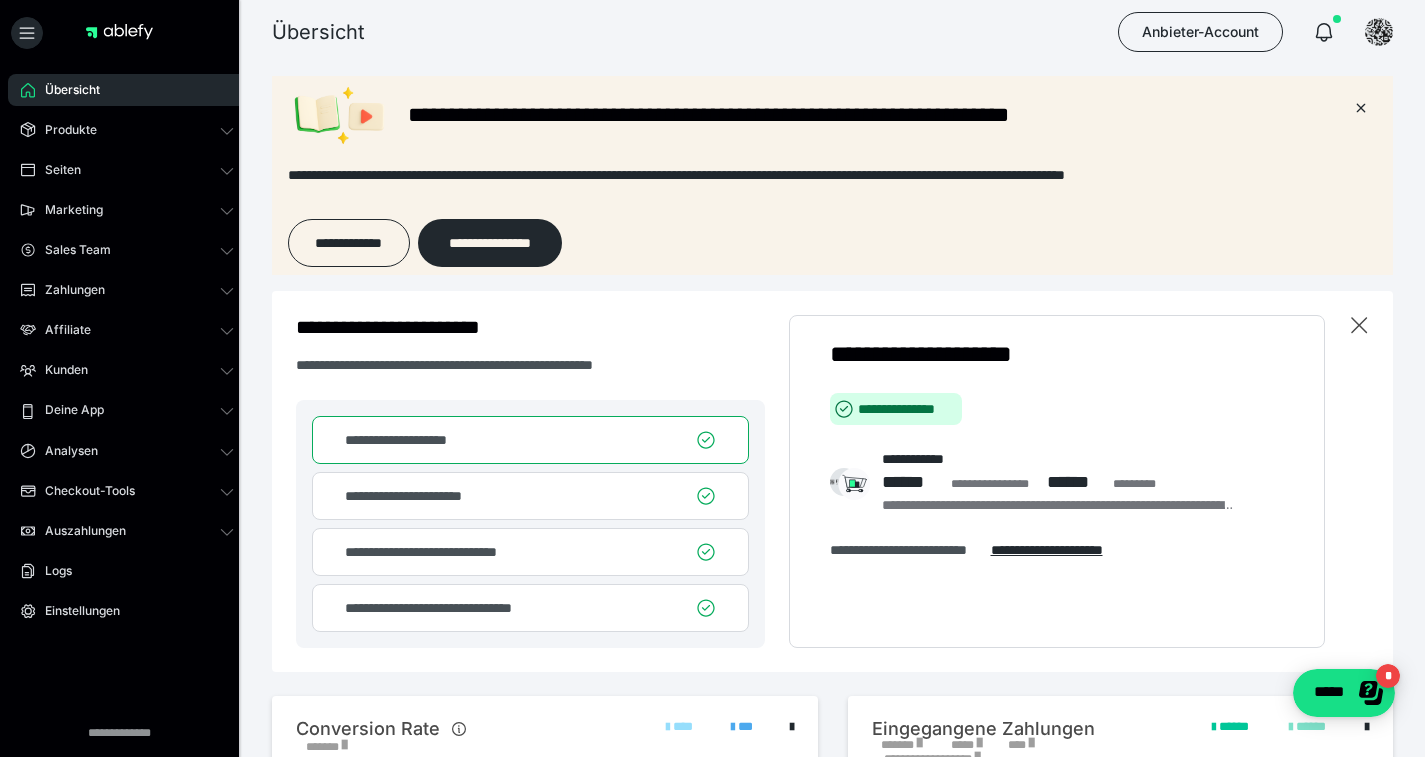 scroll, scrollTop: 0, scrollLeft: 0, axis: both 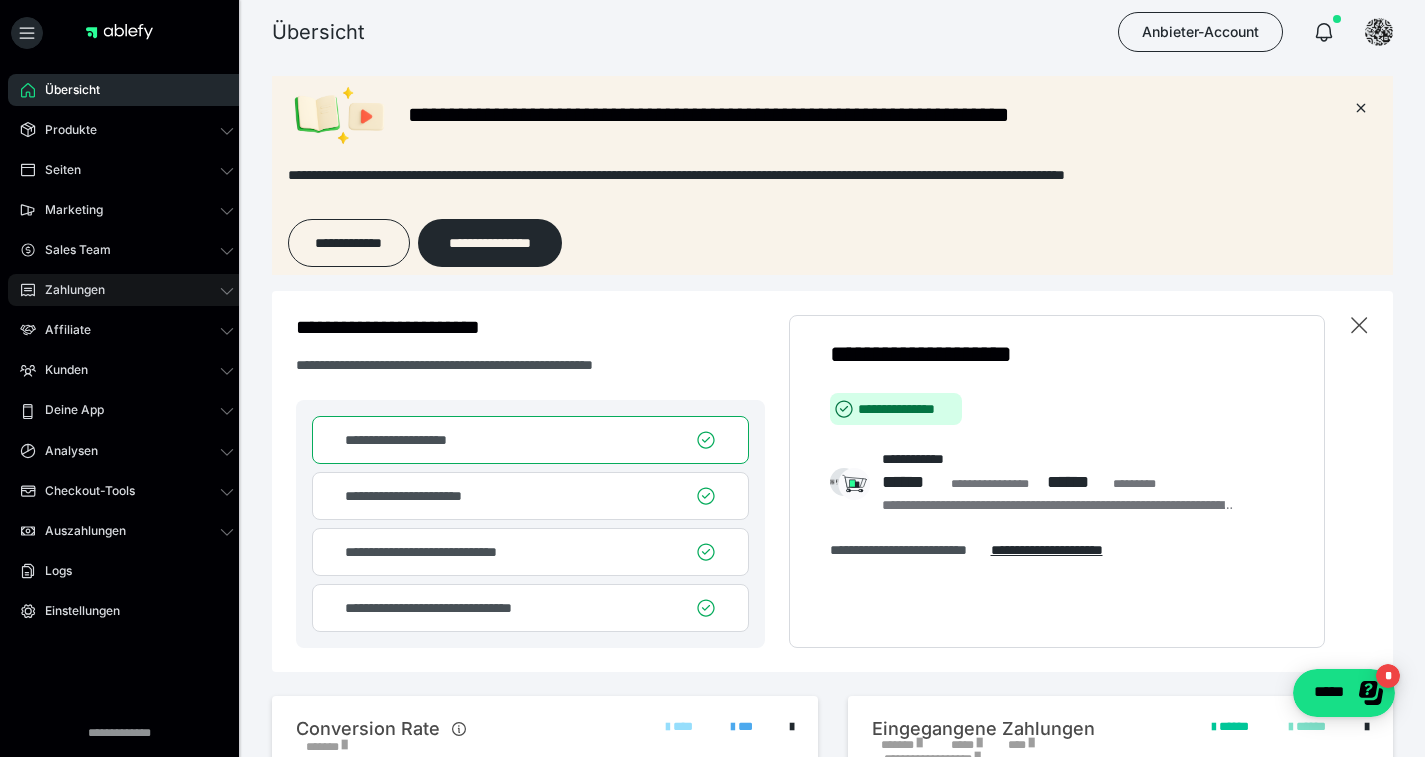click on "Zahlungen" at bounding box center (127, 290) 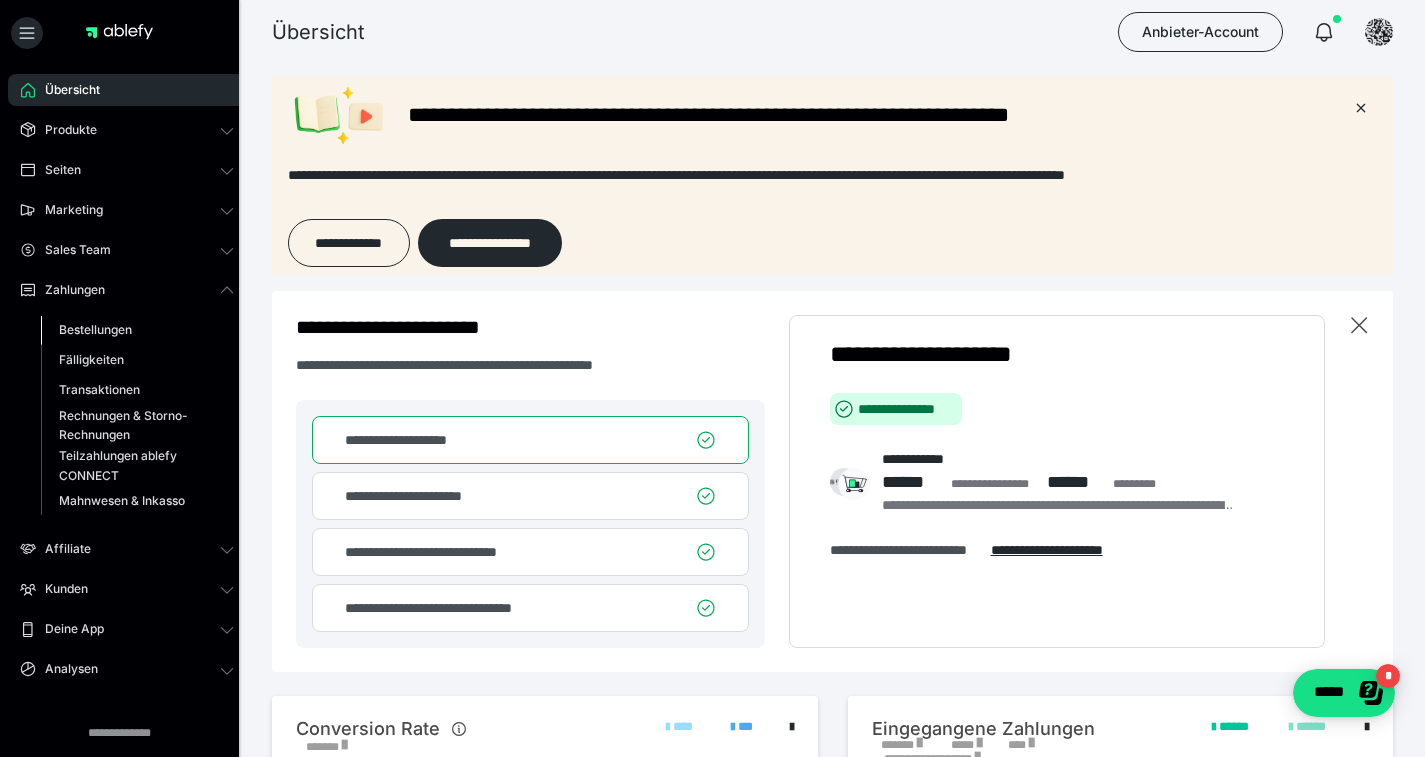 click on "Bestellungen" at bounding box center [95, 329] 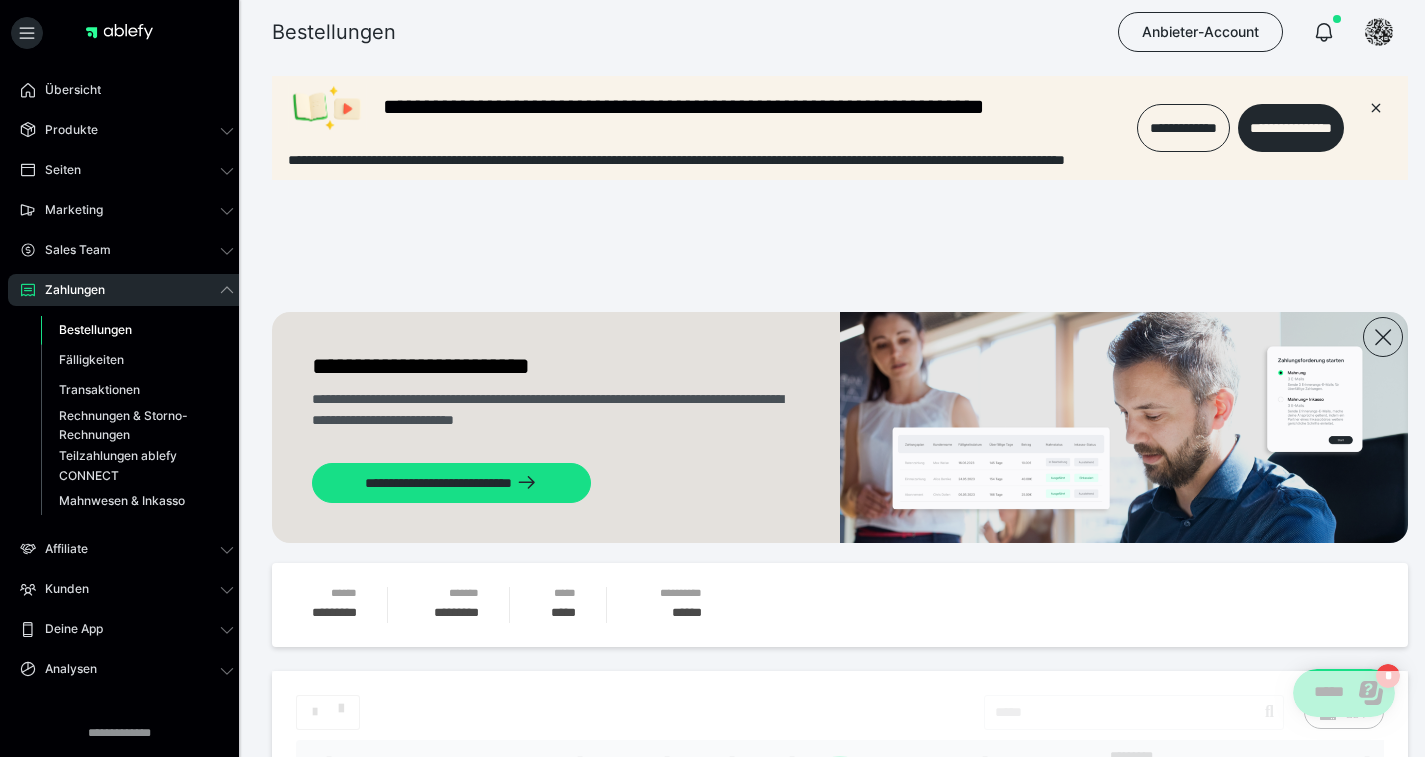 scroll, scrollTop: 0, scrollLeft: 0, axis: both 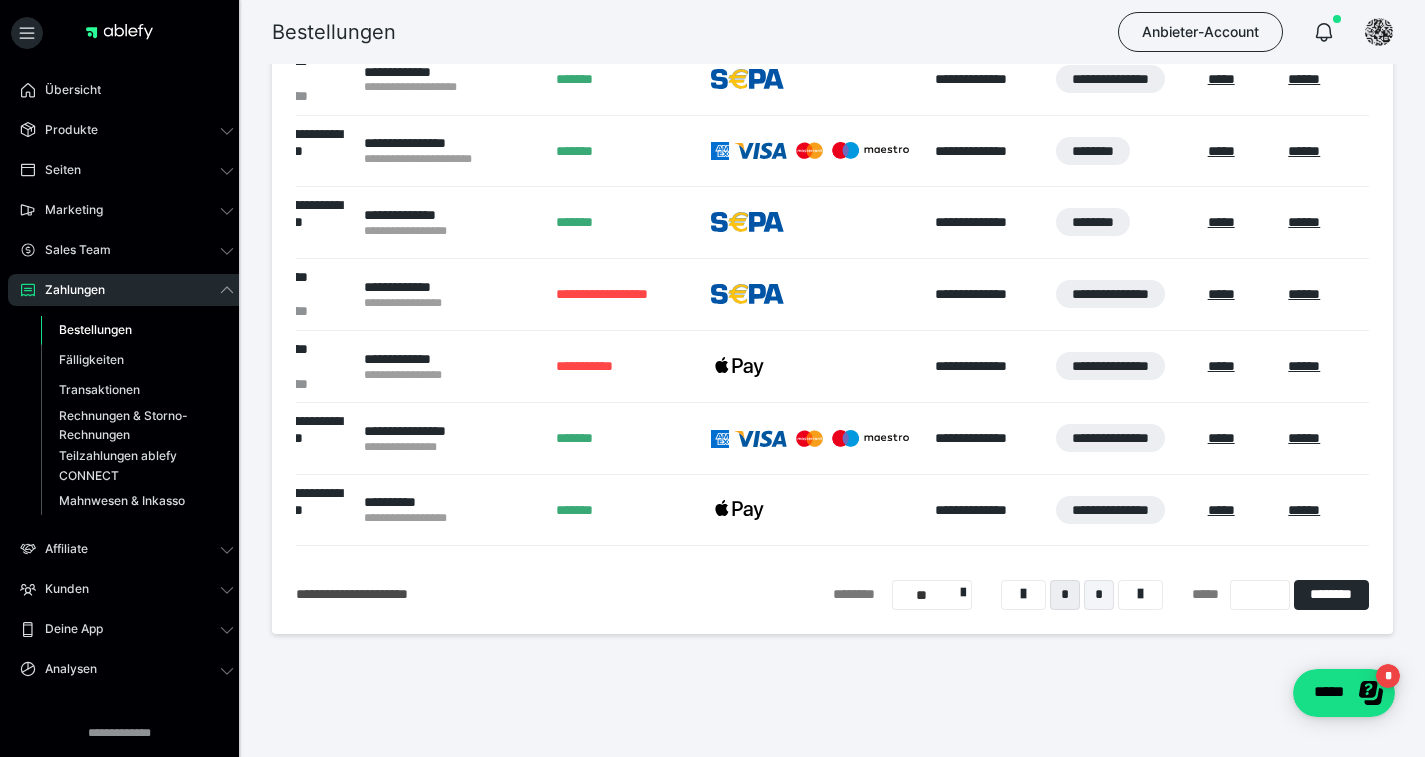 click on "*" at bounding box center (1099, 595) 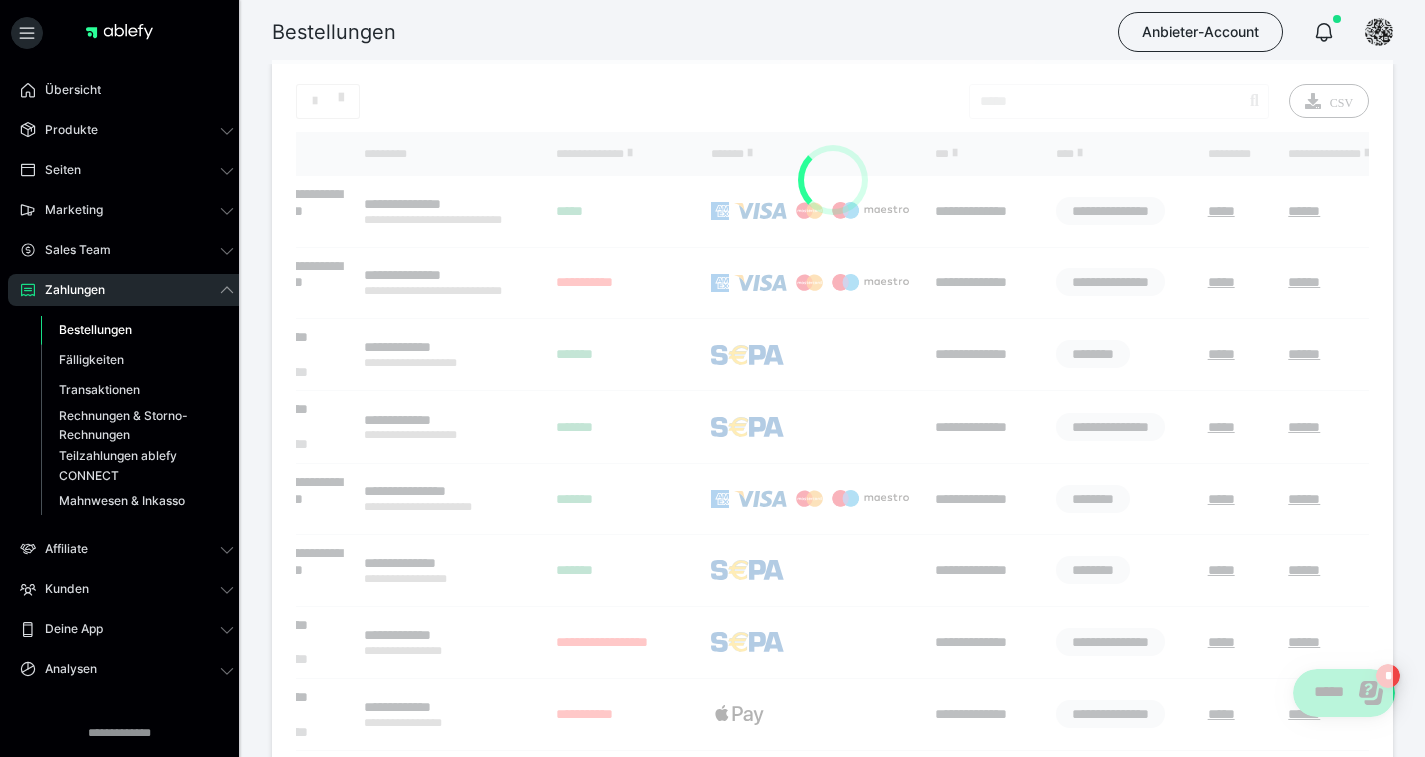 scroll, scrollTop: 527, scrollLeft: 0, axis: vertical 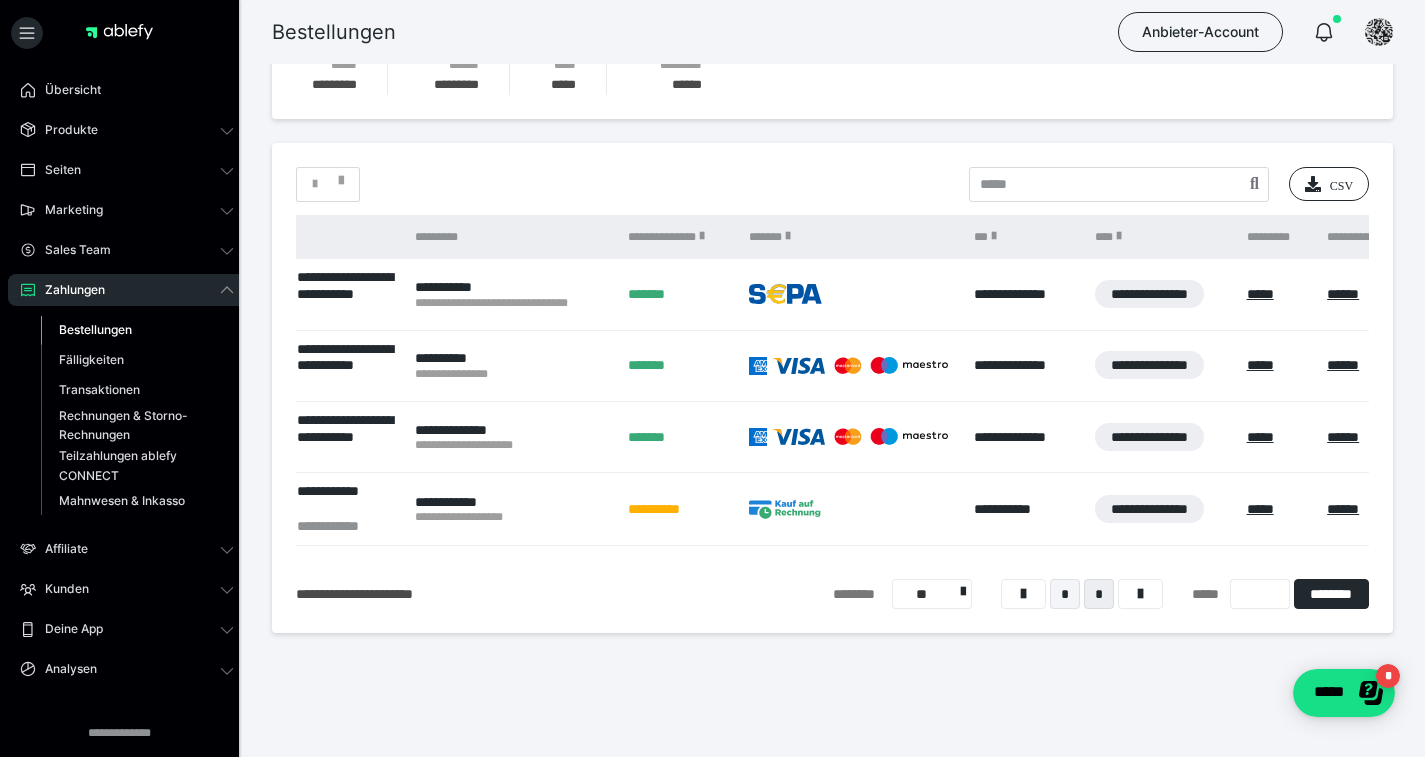 click on "*" at bounding box center [1065, 594] 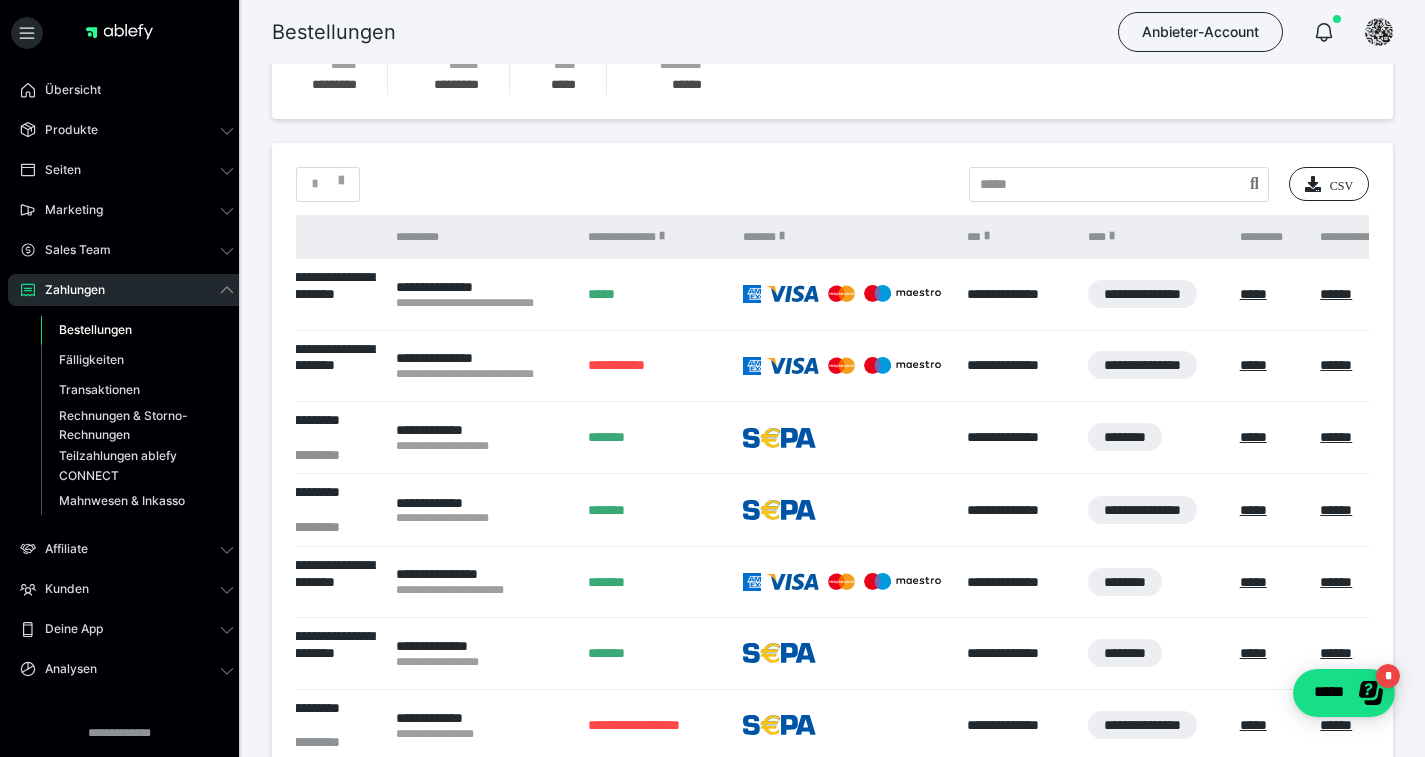 scroll, scrollTop: 0, scrollLeft: 200, axis: horizontal 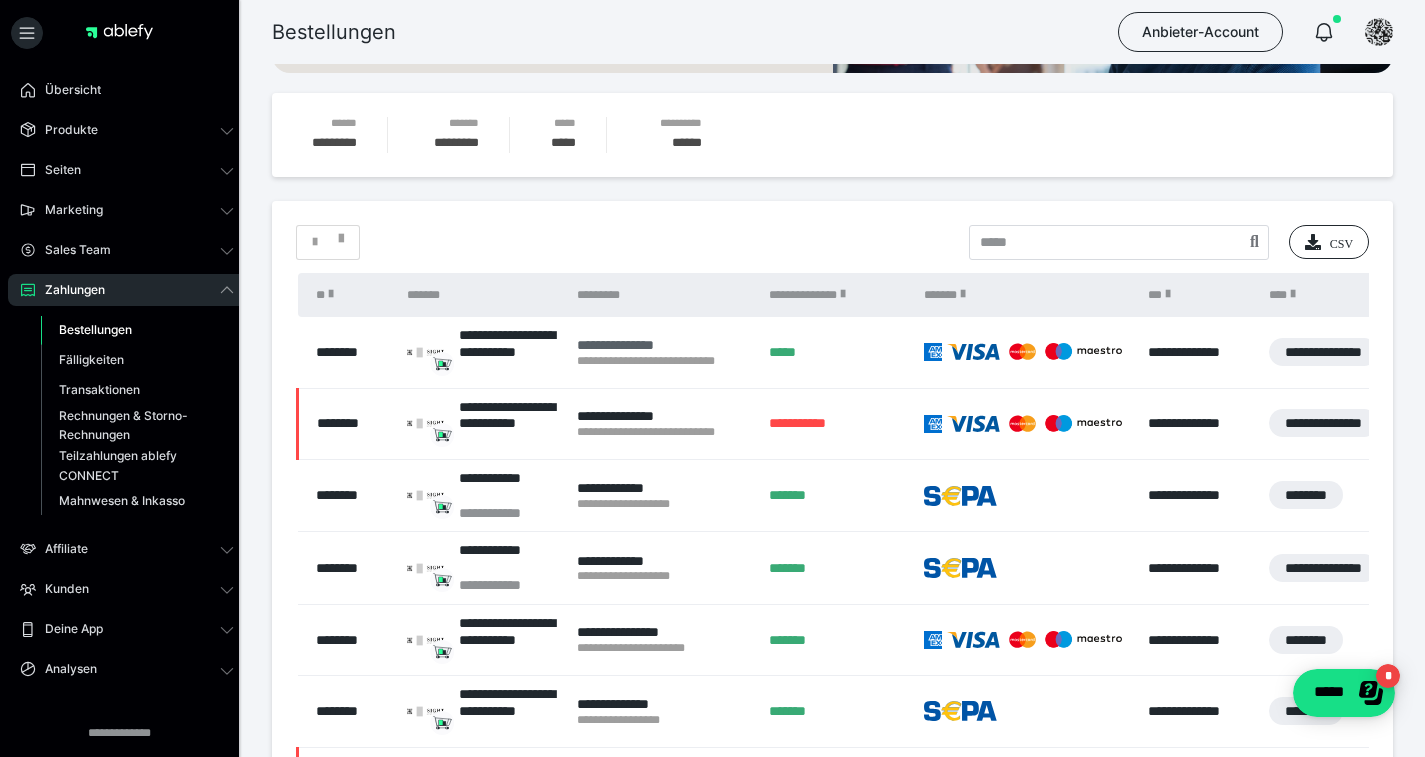 click on "**********" at bounding box center (663, 345) 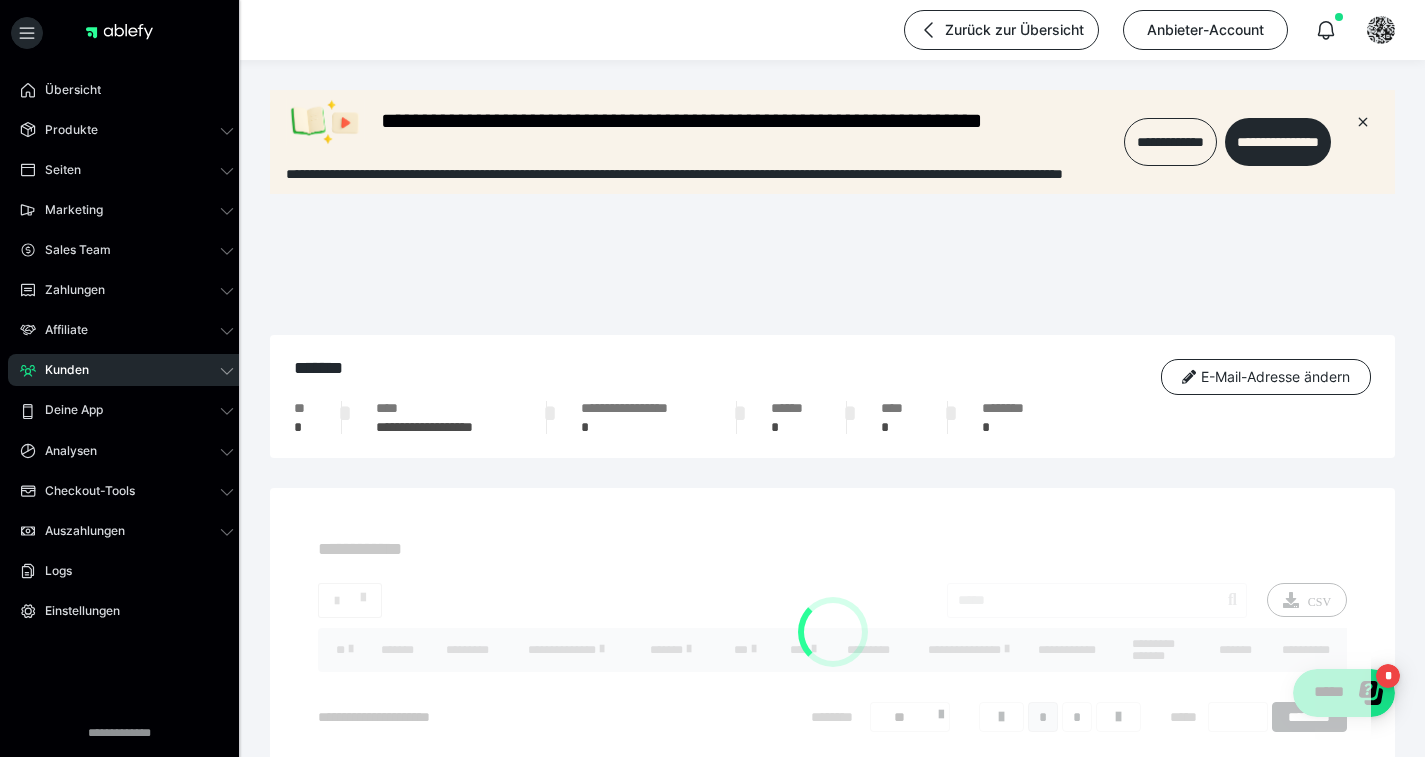 scroll, scrollTop: 0, scrollLeft: 0, axis: both 